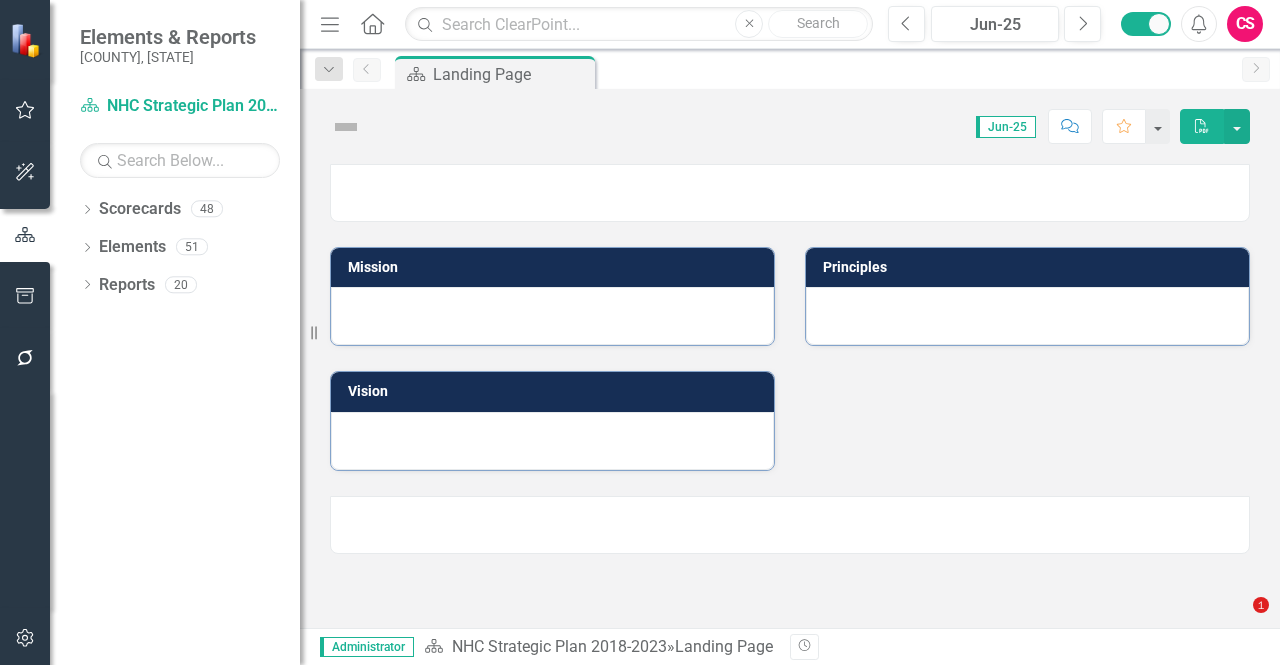 scroll, scrollTop: 0, scrollLeft: 0, axis: both 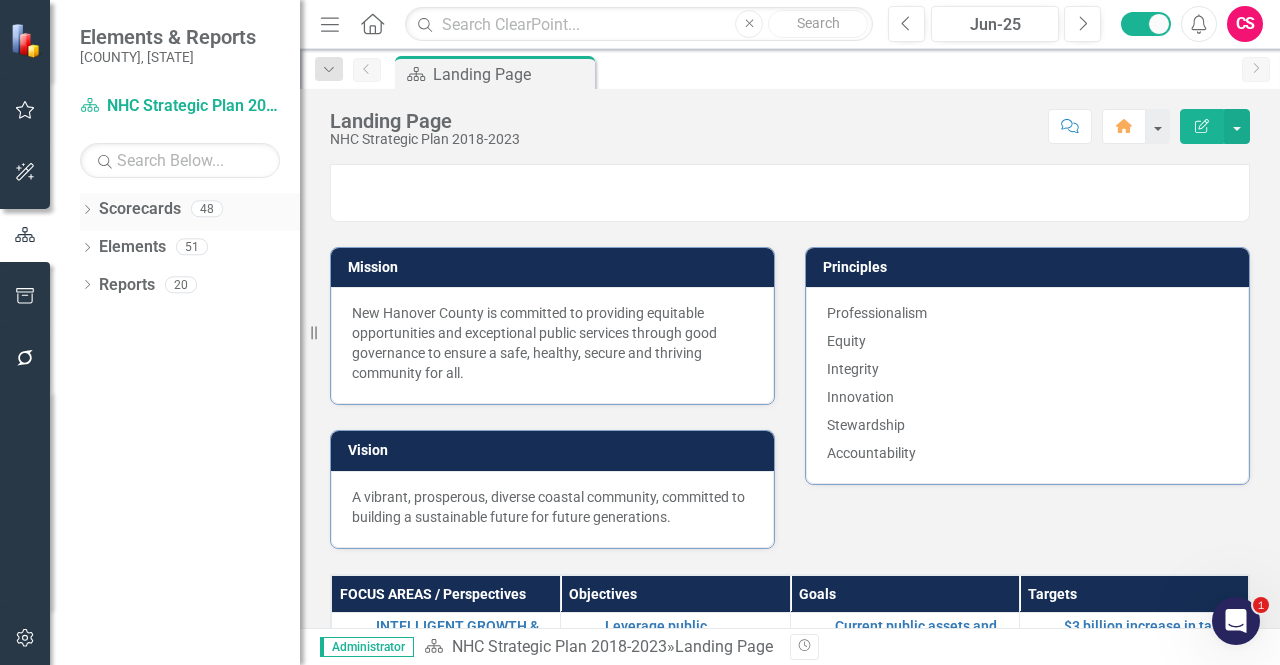 click on "Scorecards" at bounding box center (140, 209) 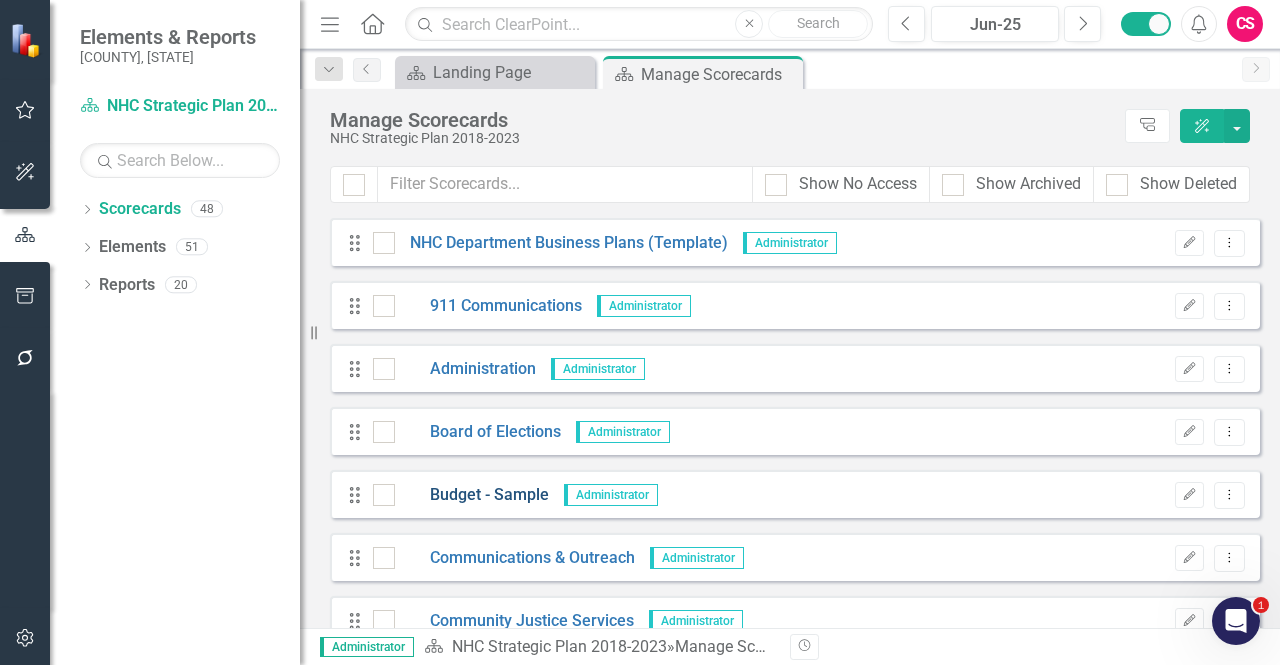 click on "Budget - Sample" at bounding box center (472, 495) 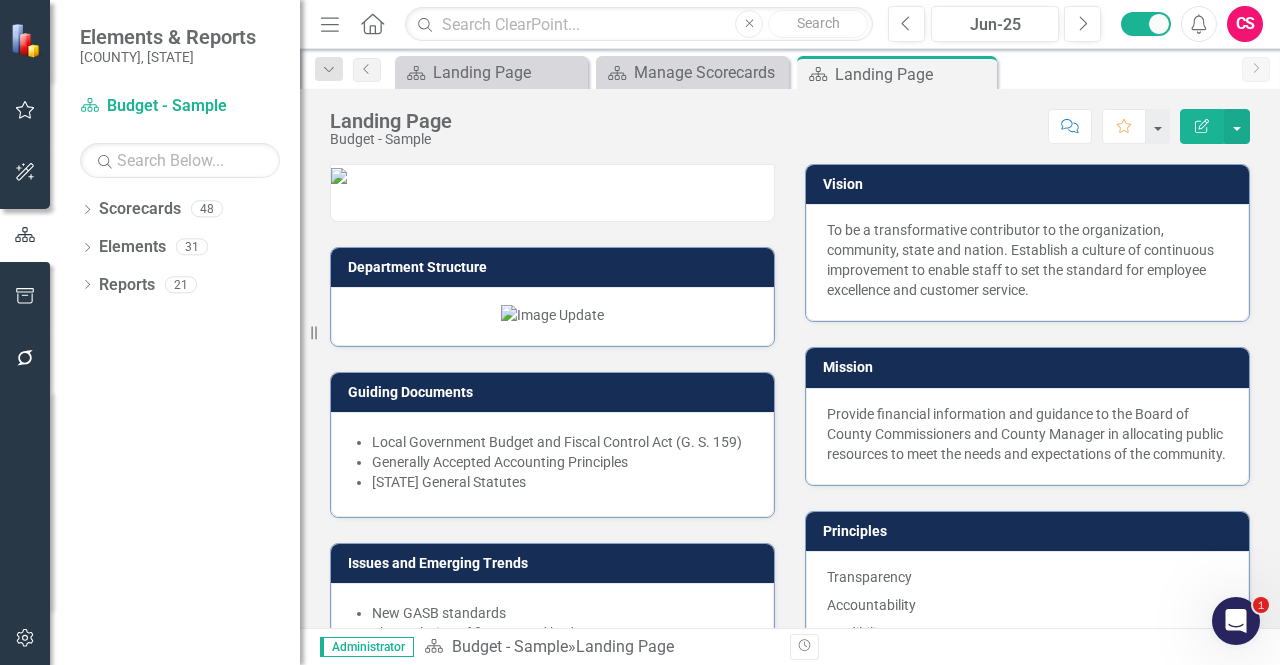 click at bounding box center [552, 315] 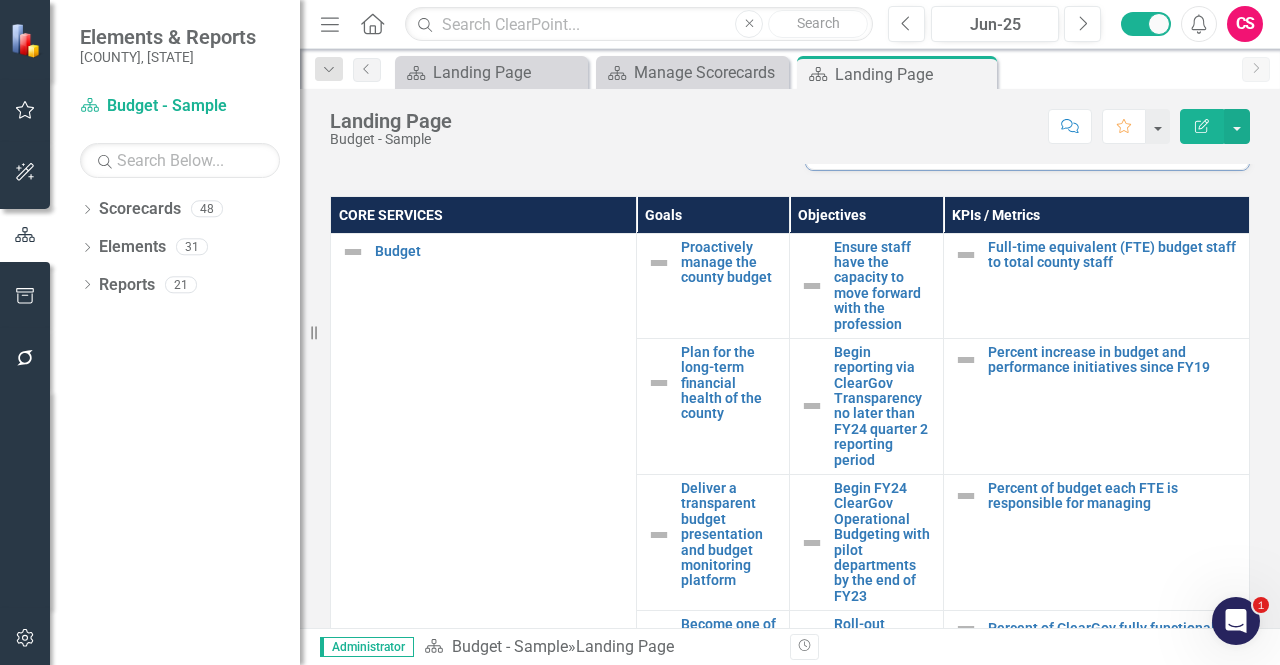 scroll, scrollTop: 900, scrollLeft: 0, axis: vertical 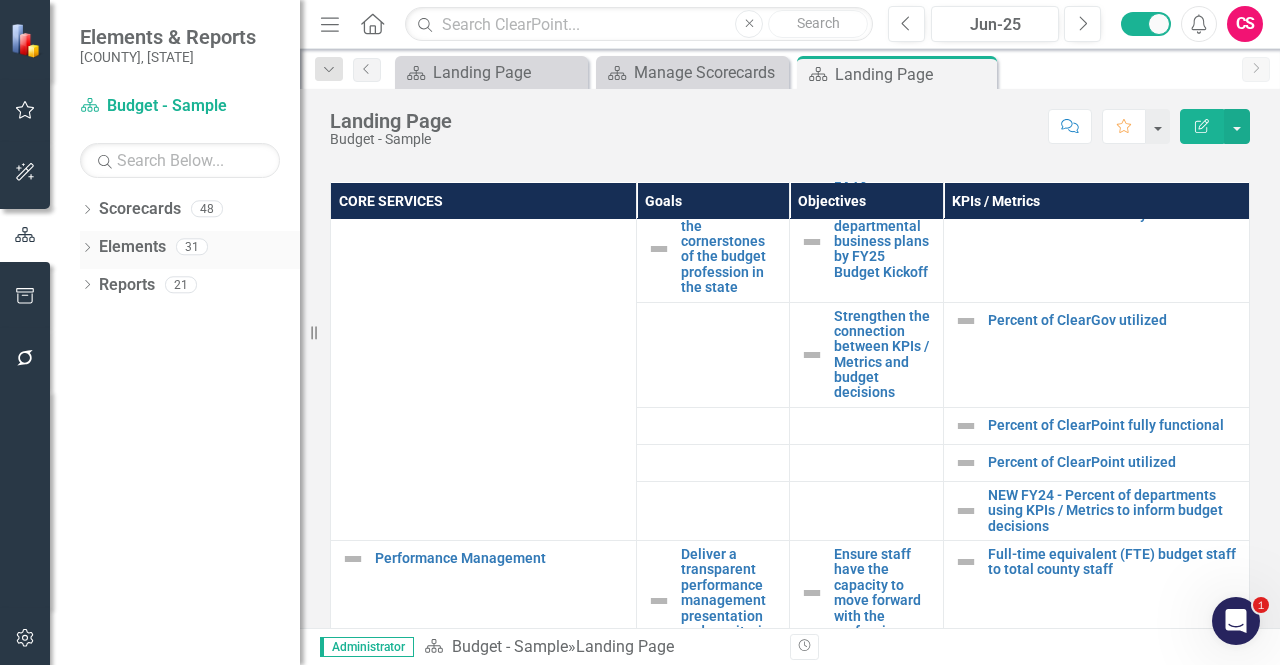 click on "Dropdown" at bounding box center (87, 249) 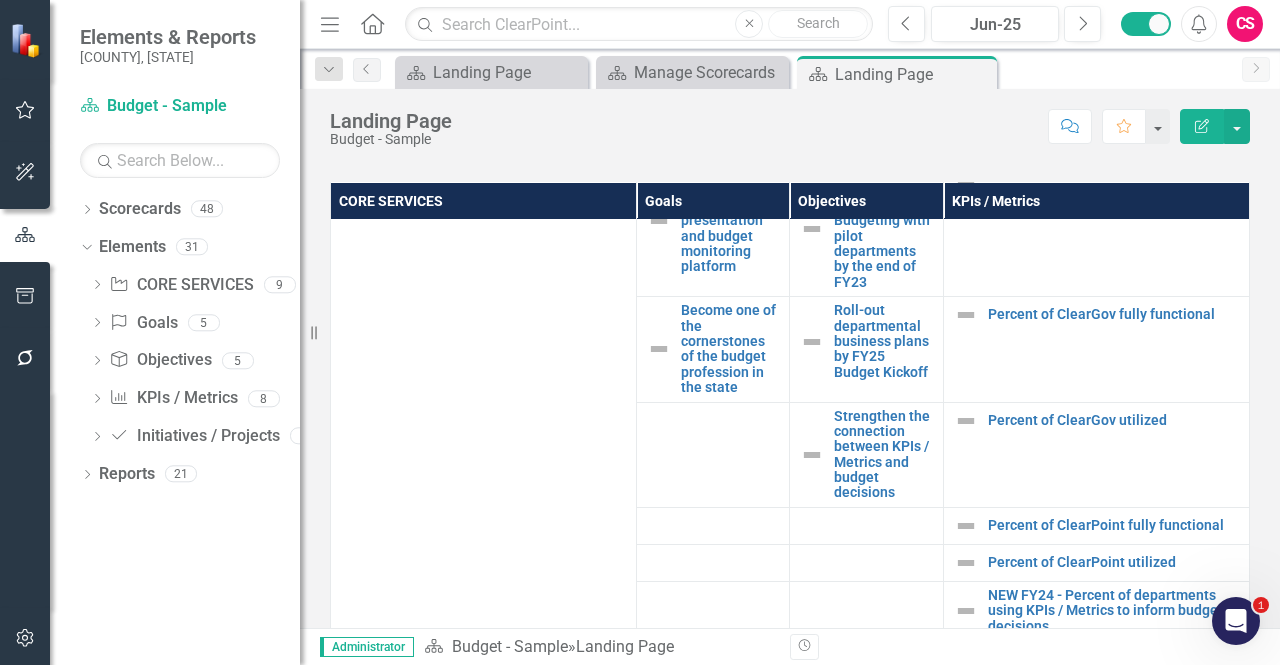 scroll, scrollTop: 0, scrollLeft: 0, axis: both 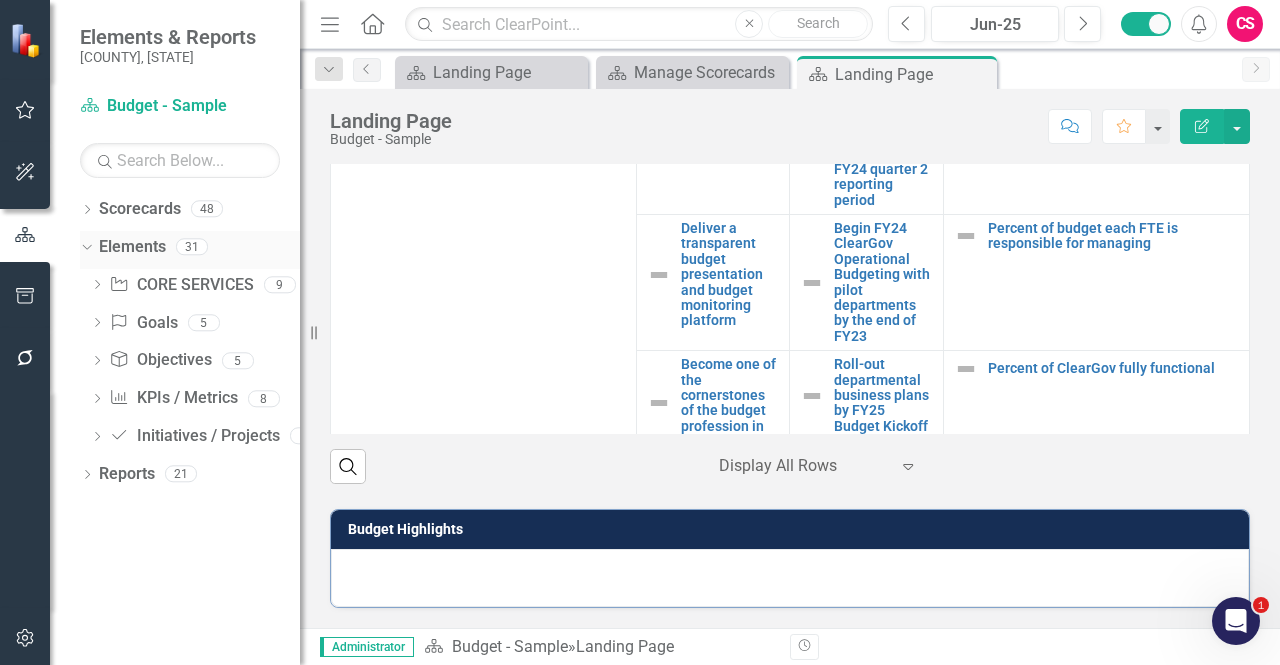 click on "Elements" at bounding box center [132, 247] 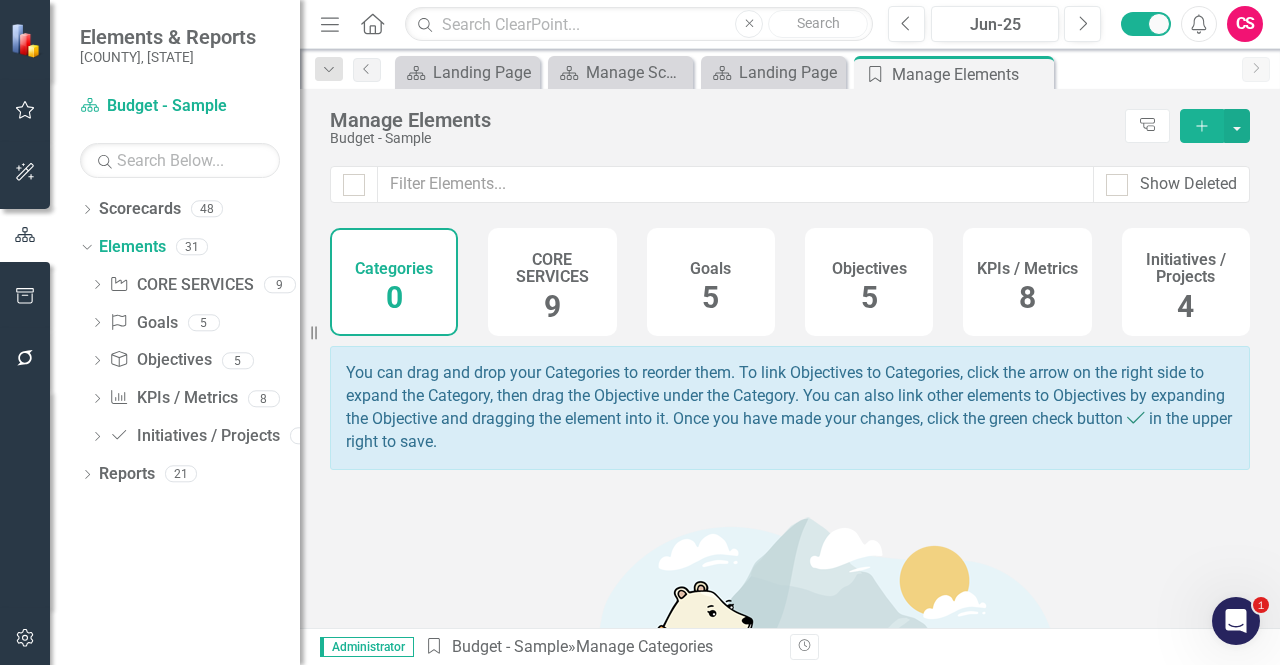 click on "CORE SERVICES 9" at bounding box center (552, 282) 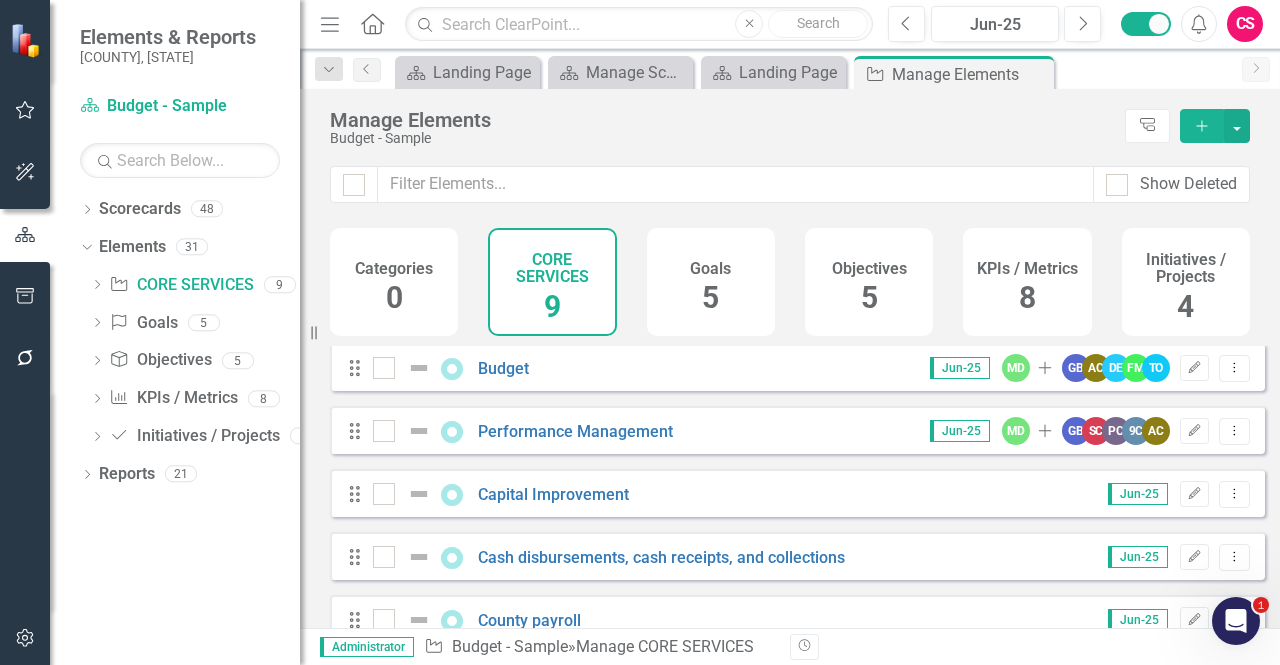 scroll, scrollTop: 0, scrollLeft: 0, axis: both 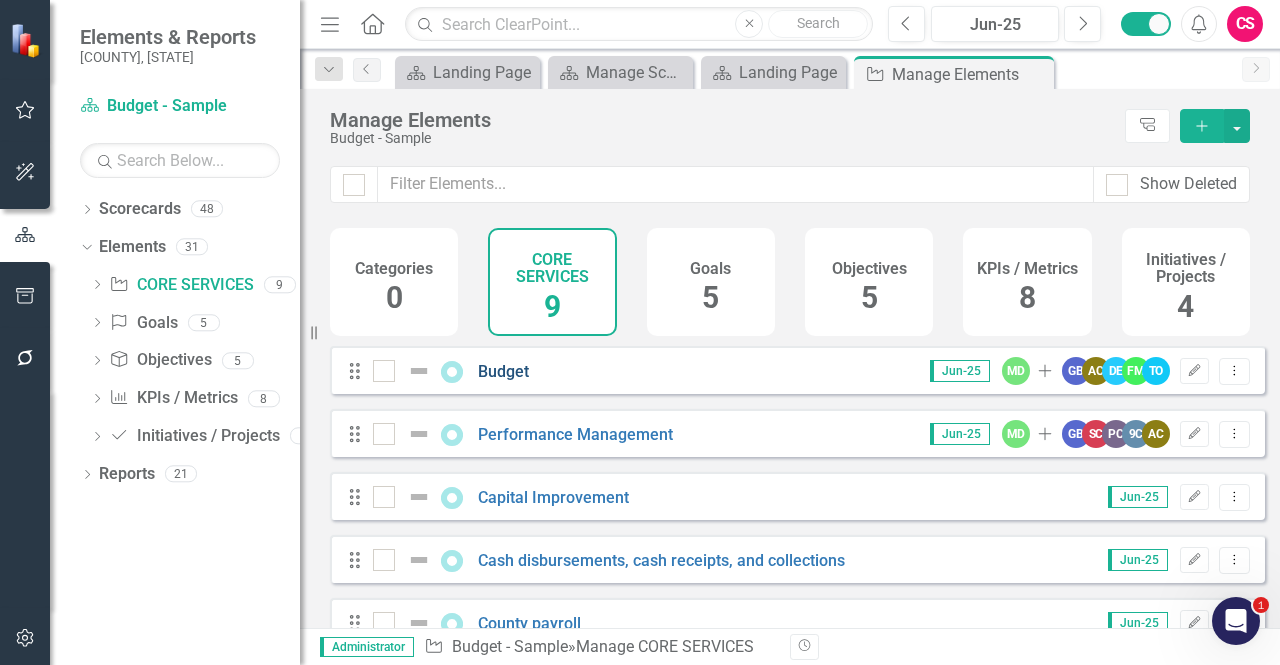click on "Budget" at bounding box center [503, 371] 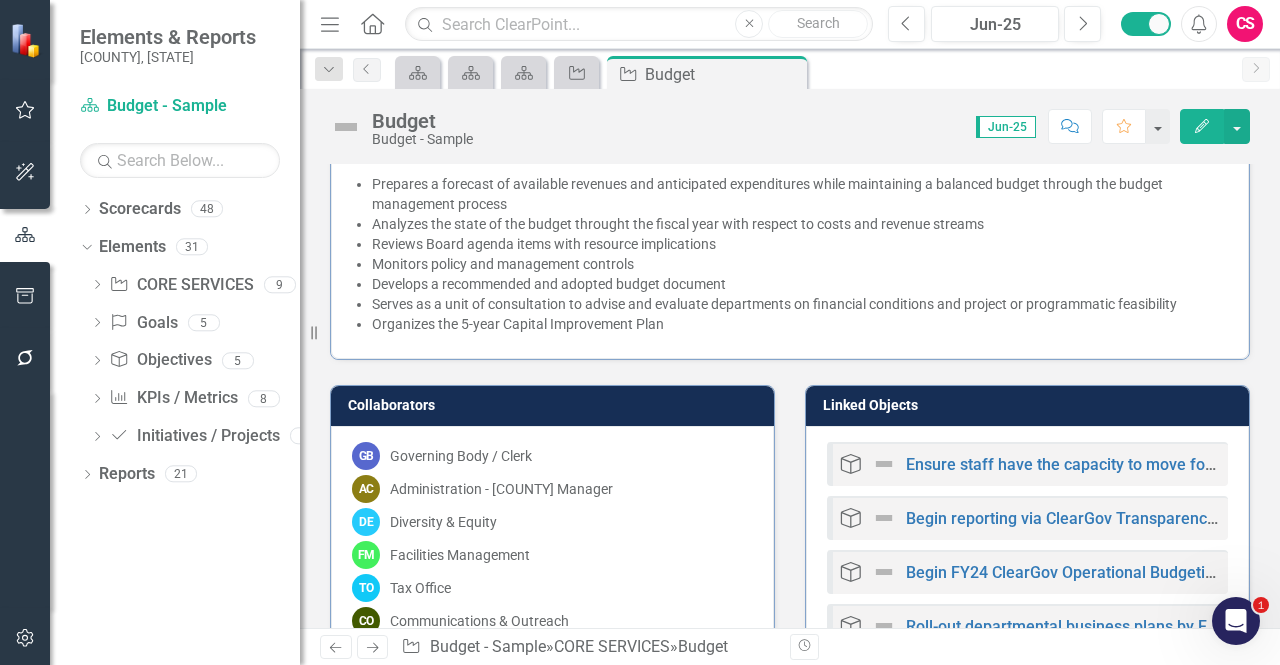 scroll, scrollTop: 0, scrollLeft: 0, axis: both 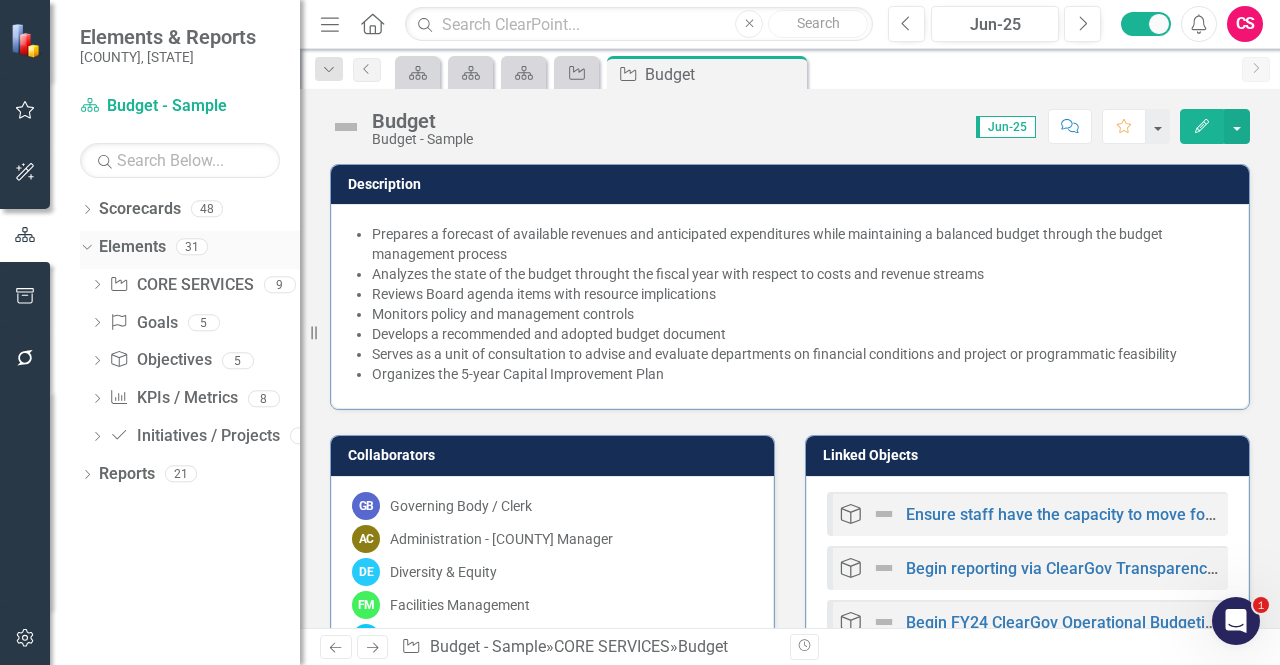 click on "Elements" at bounding box center (132, 247) 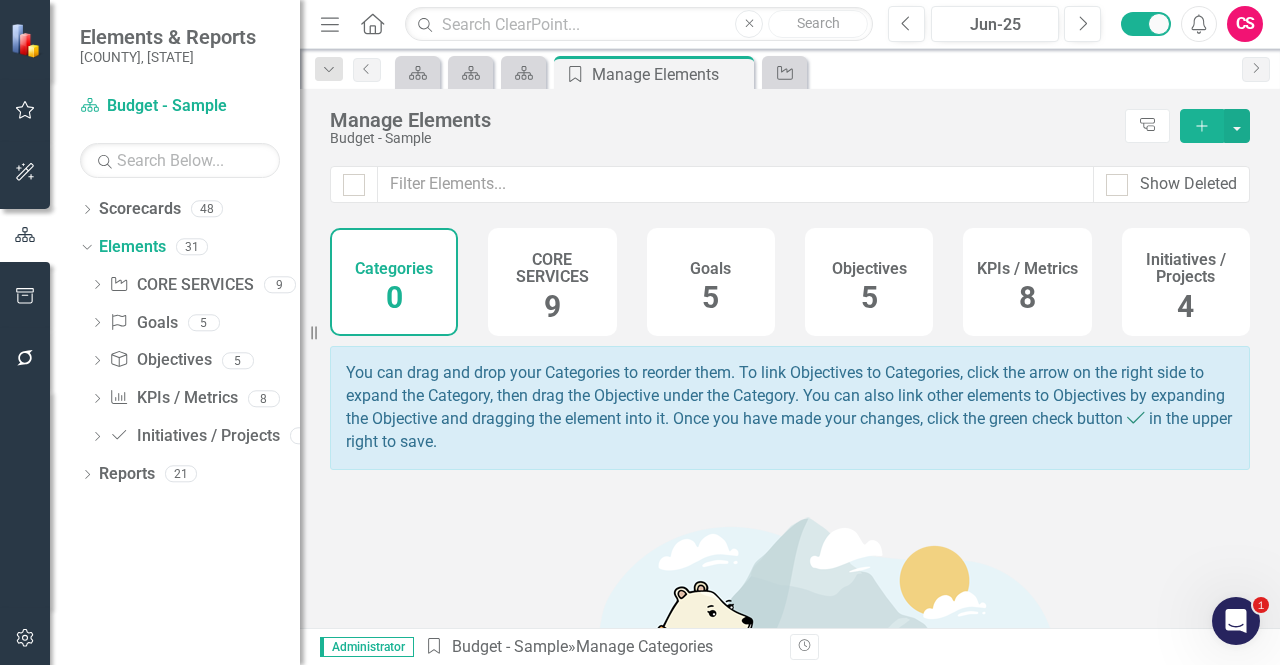 click on "Goals 5" at bounding box center [711, 282] 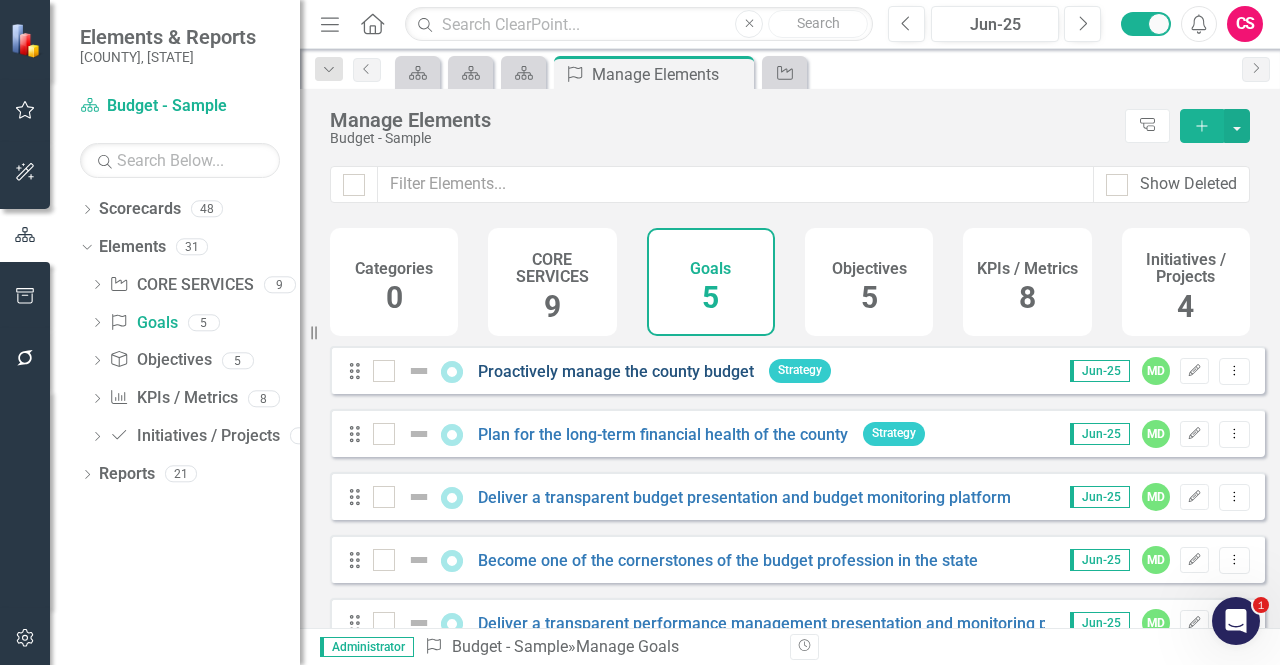 click on "Proactively manage the county budget" at bounding box center (616, 371) 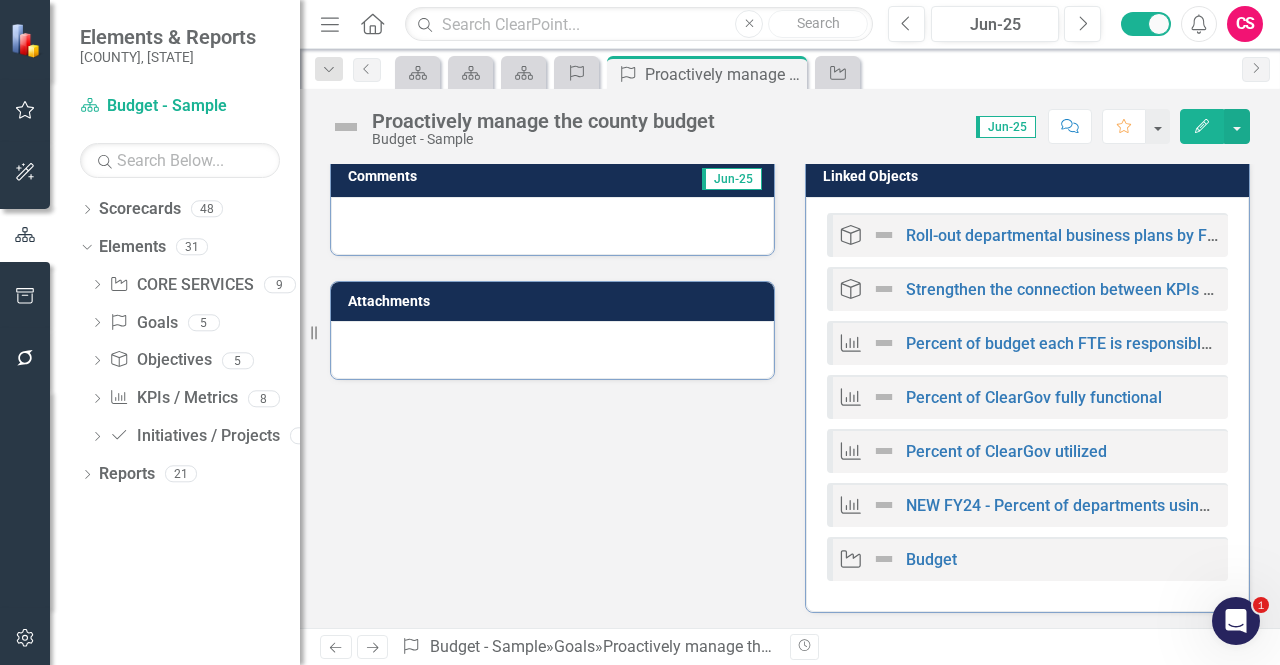 scroll, scrollTop: 0, scrollLeft: 0, axis: both 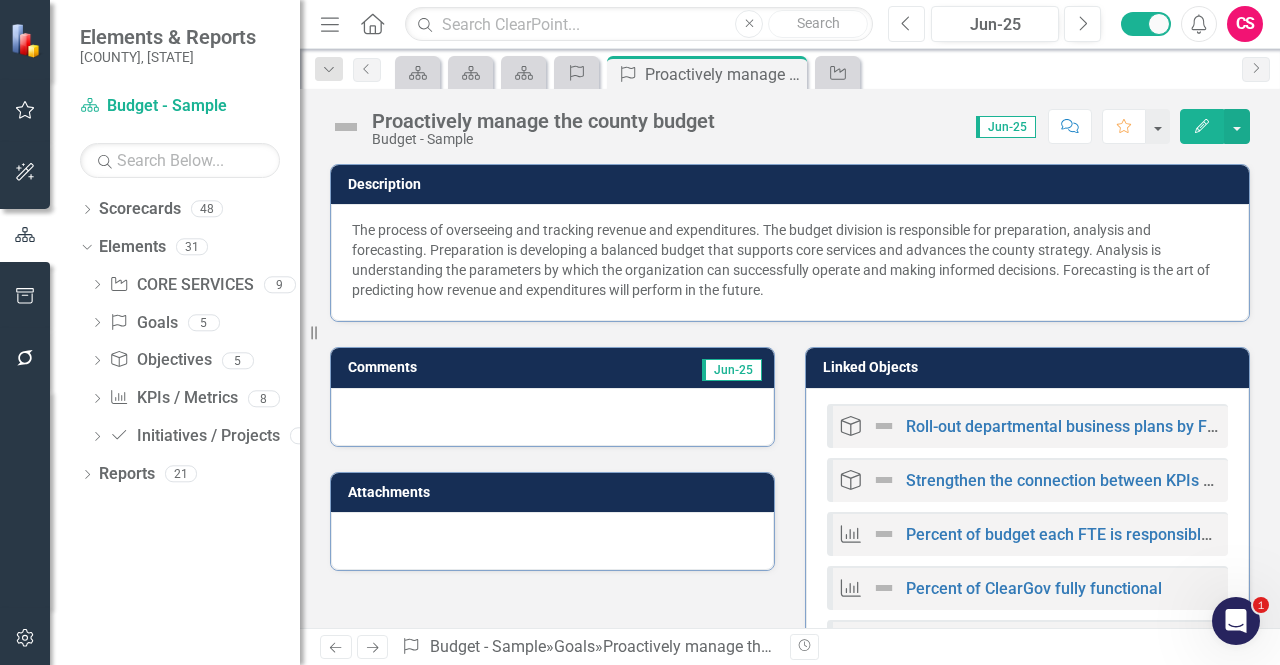 click on "Previous" at bounding box center (906, 24) 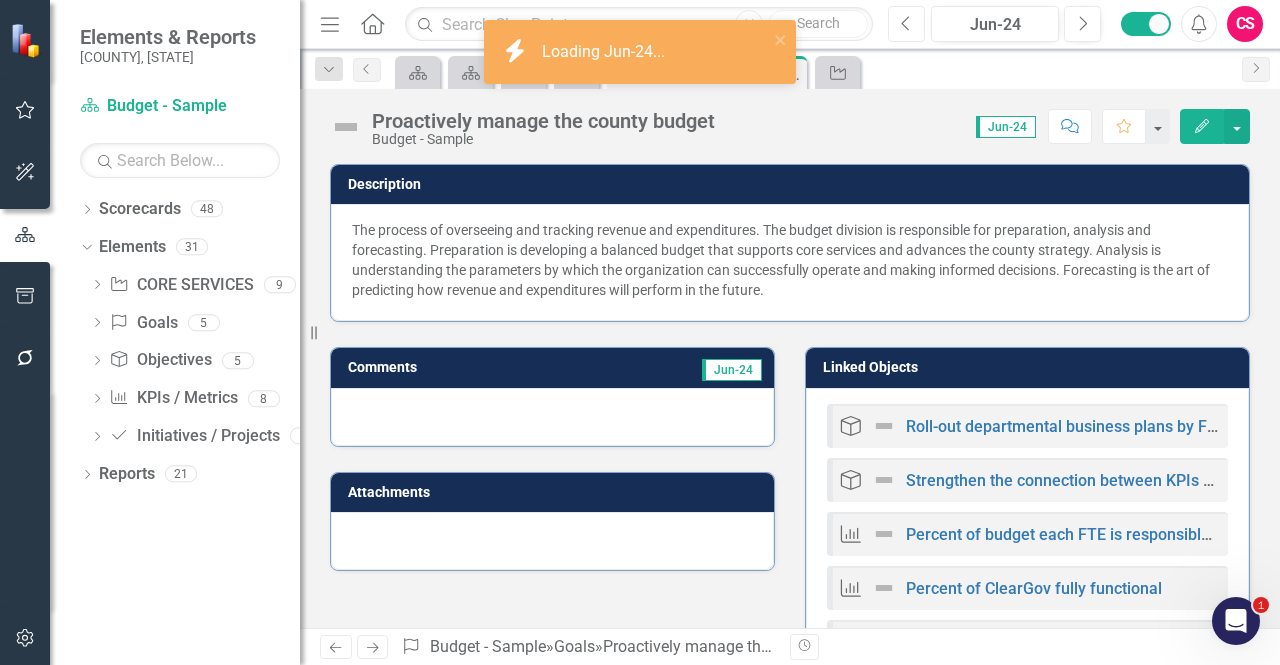 click on "Previous" at bounding box center [906, 24] 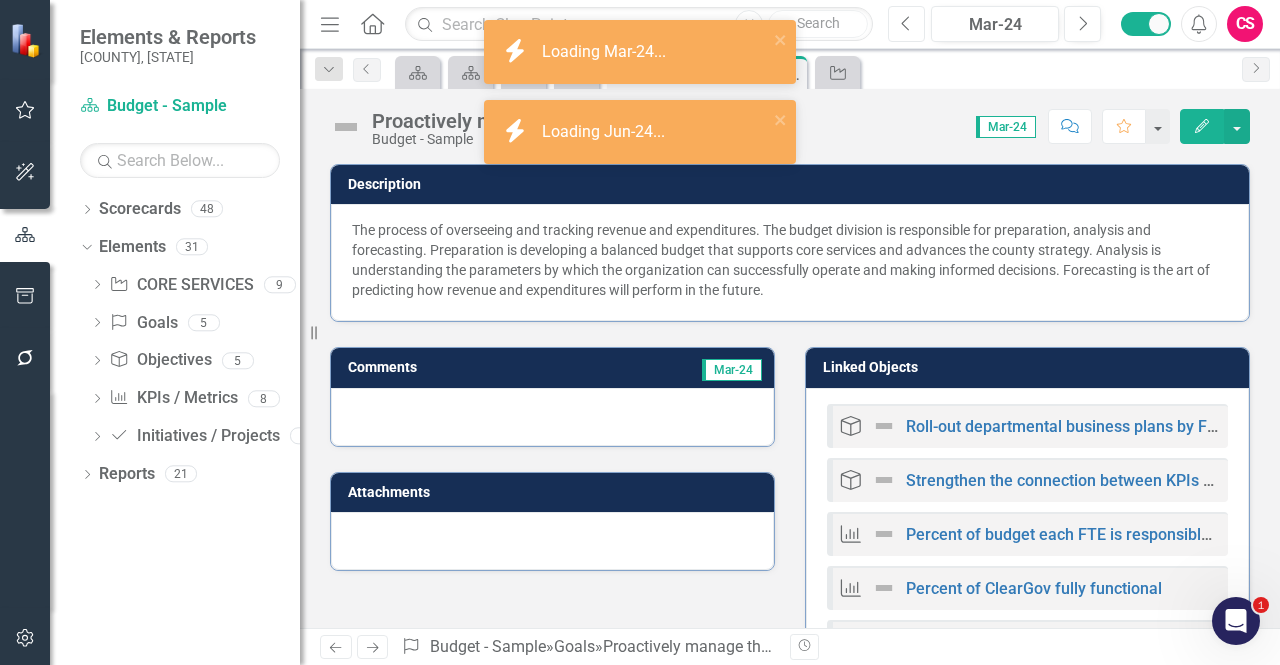 click on "Previous" at bounding box center [906, 24] 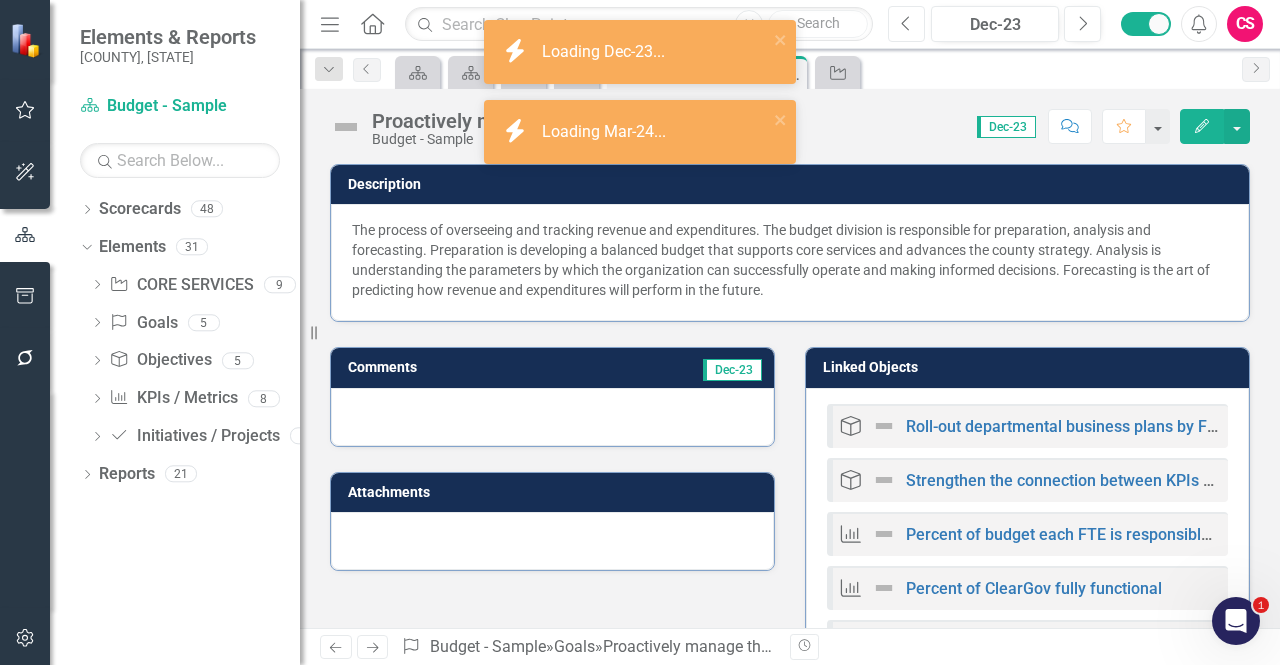 click on "Previous" at bounding box center [906, 24] 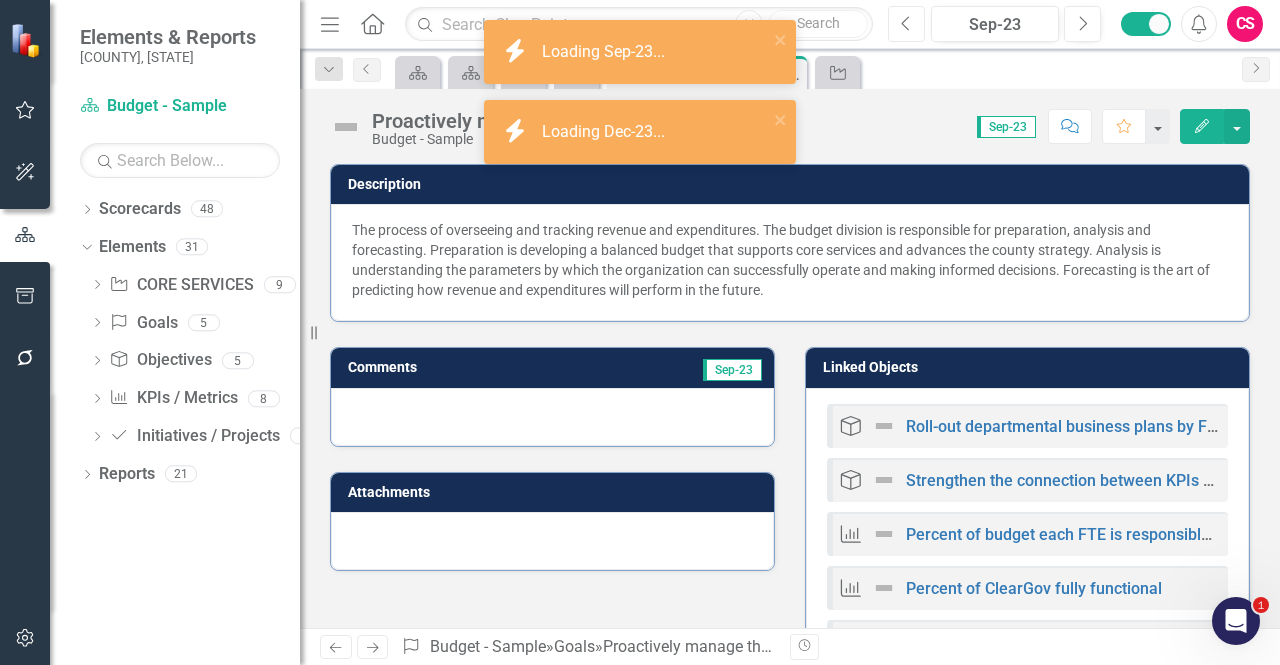 click on "Previous" at bounding box center [906, 24] 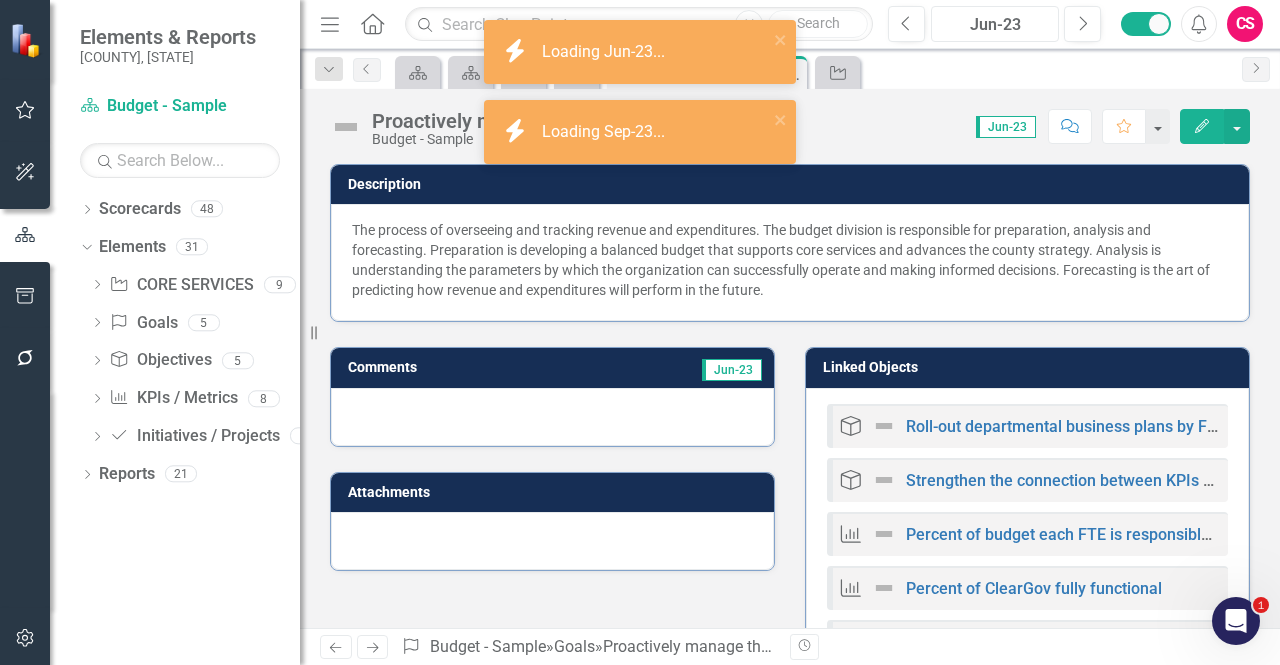 click on "Jun-23" at bounding box center [995, 25] 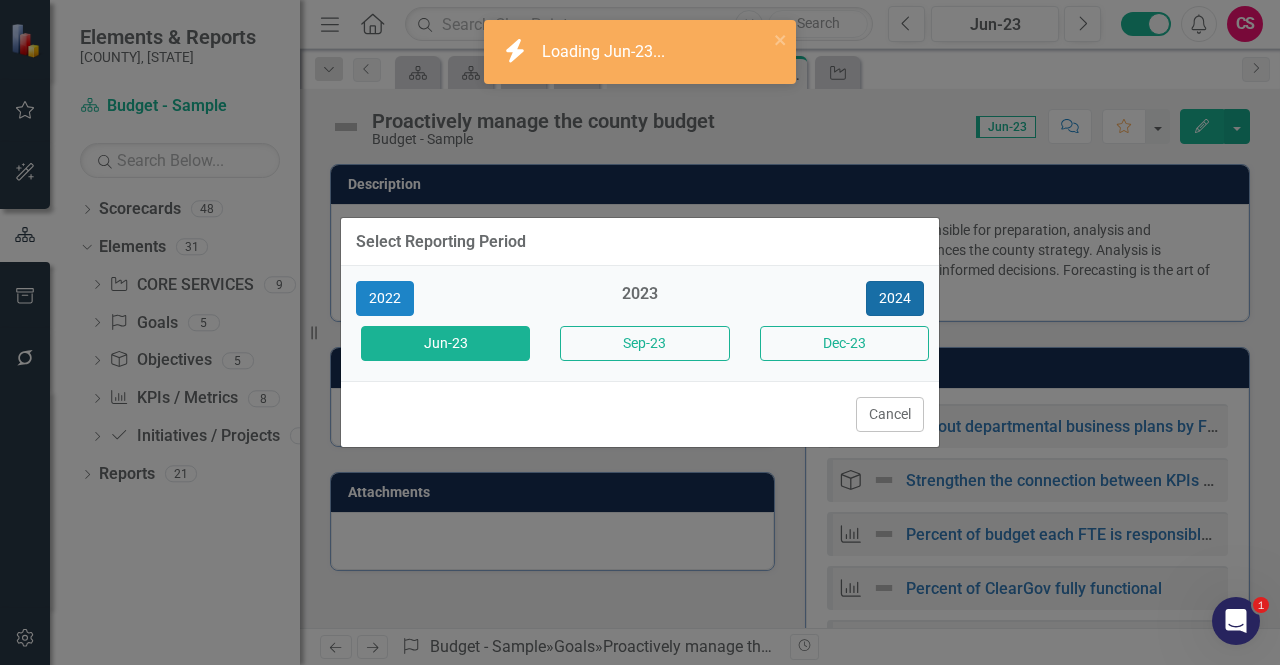 click on "2024" at bounding box center [895, 298] 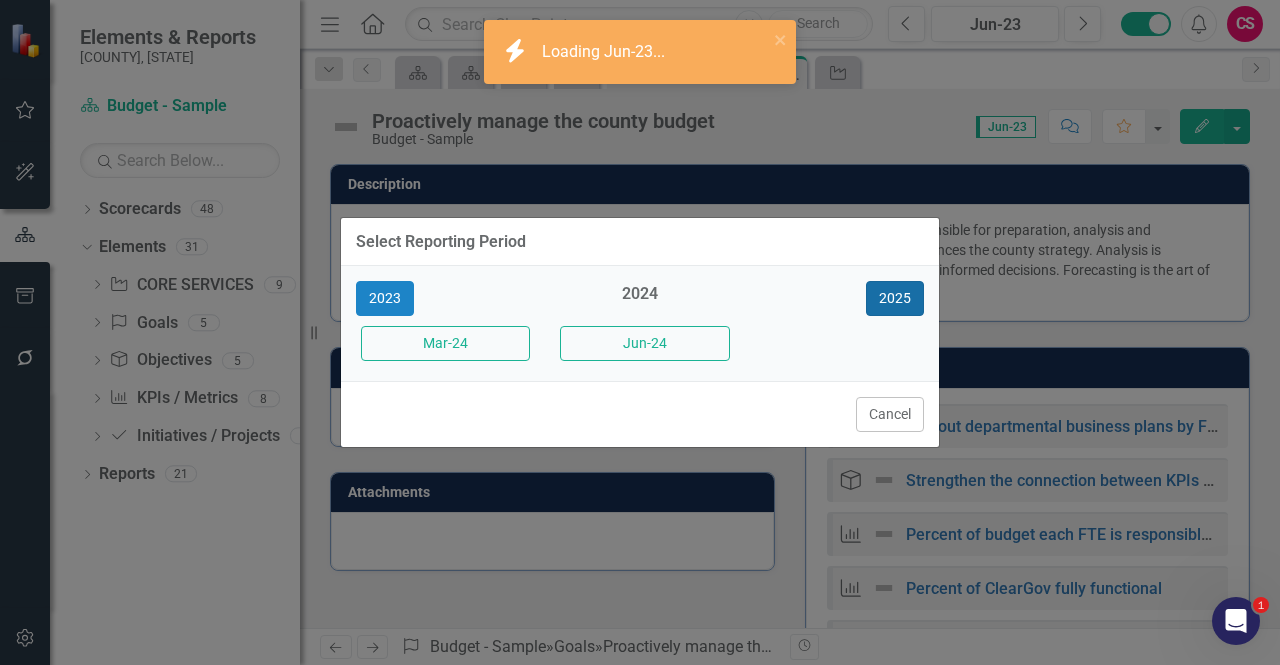click on "2025" at bounding box center (895, 298) 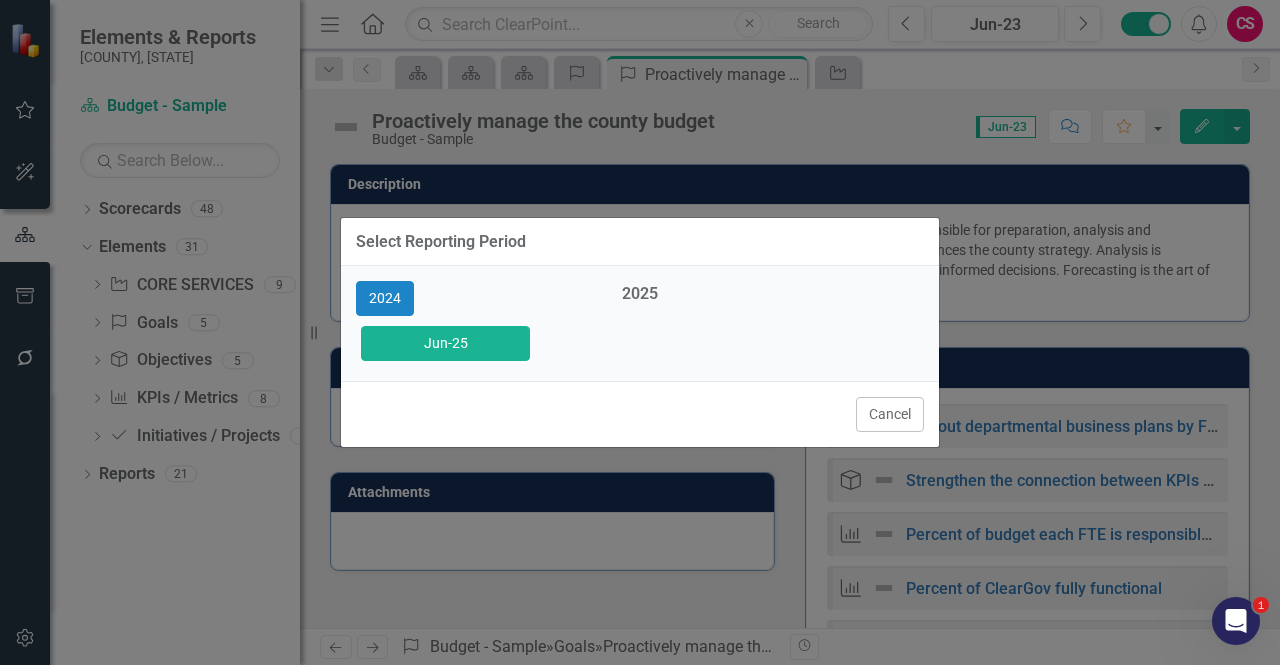 click on "Jun-25" at bounding box center (445, 343) 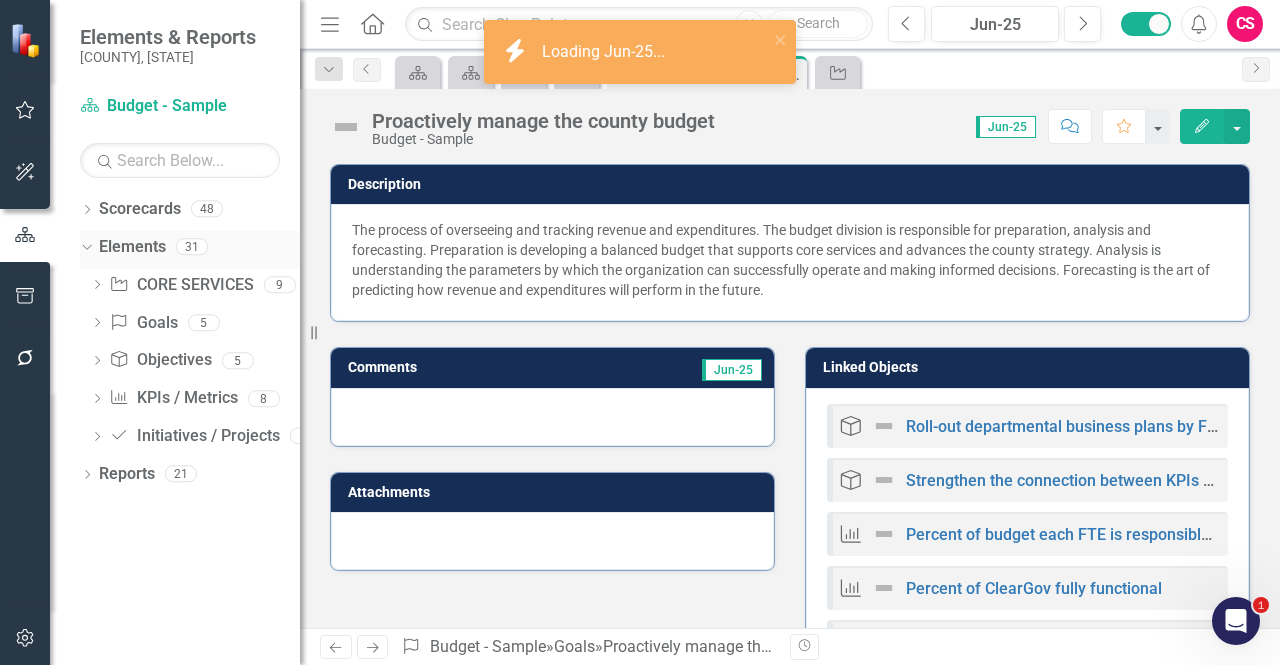 click on "Elements" at bounding box center [132, 247] 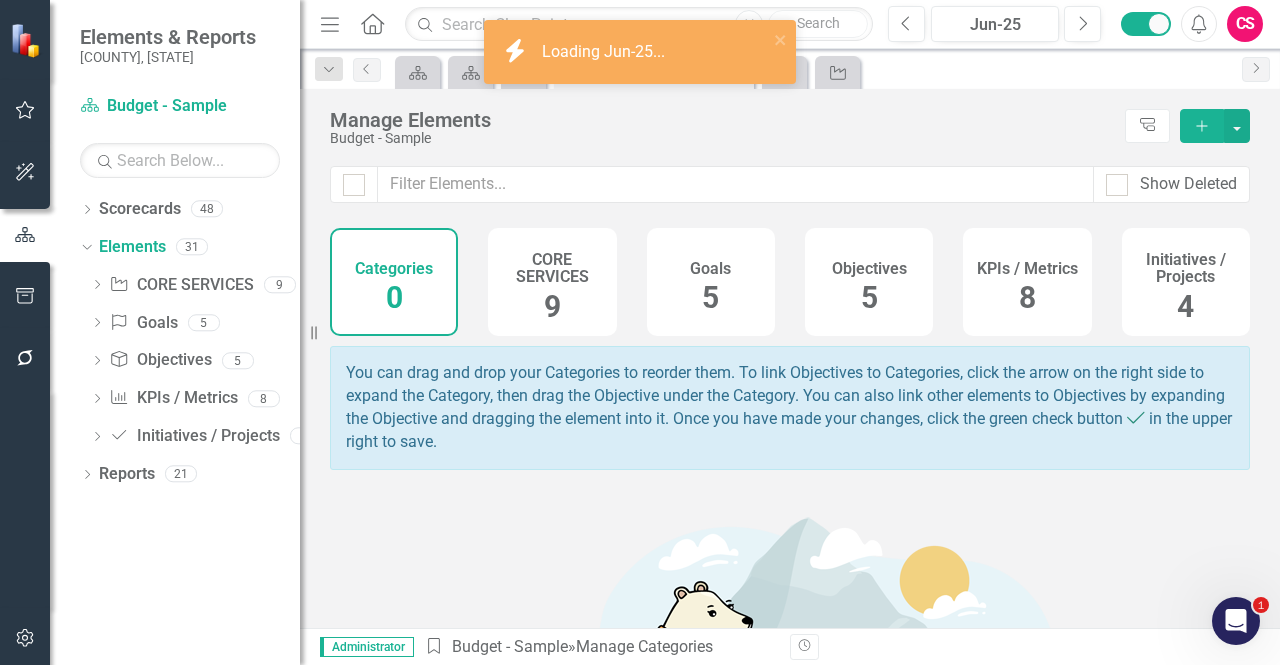click on "Goals 5" at bounding box center (711, 282) 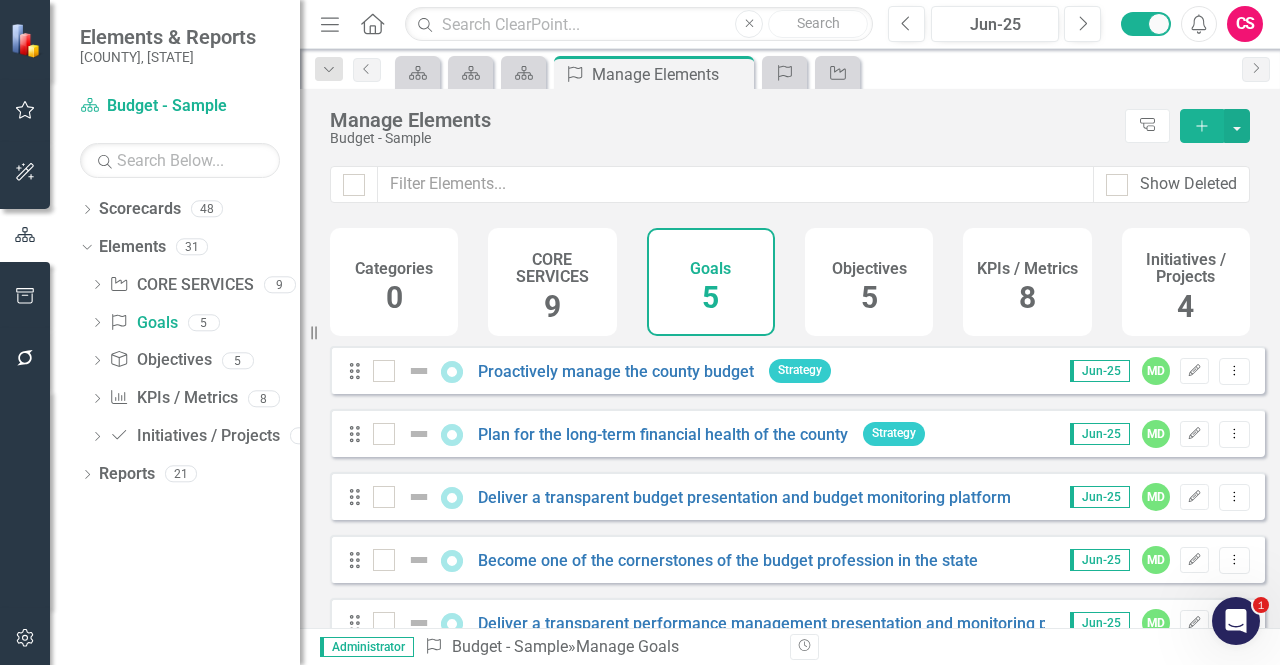 scroll, scrollTop: 46, scrollLeft: 0, axis: vertical 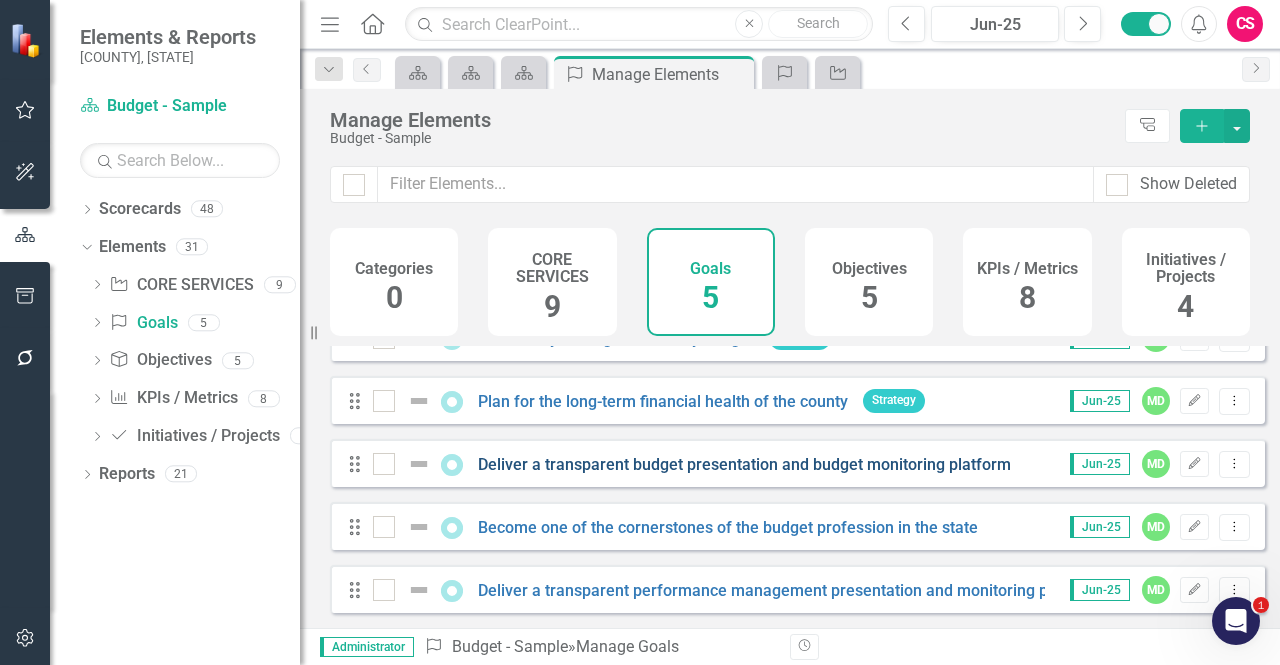 click on "Deliver a transparent budget presentation and budget monitoring platform" at bounding box center [744, 464] 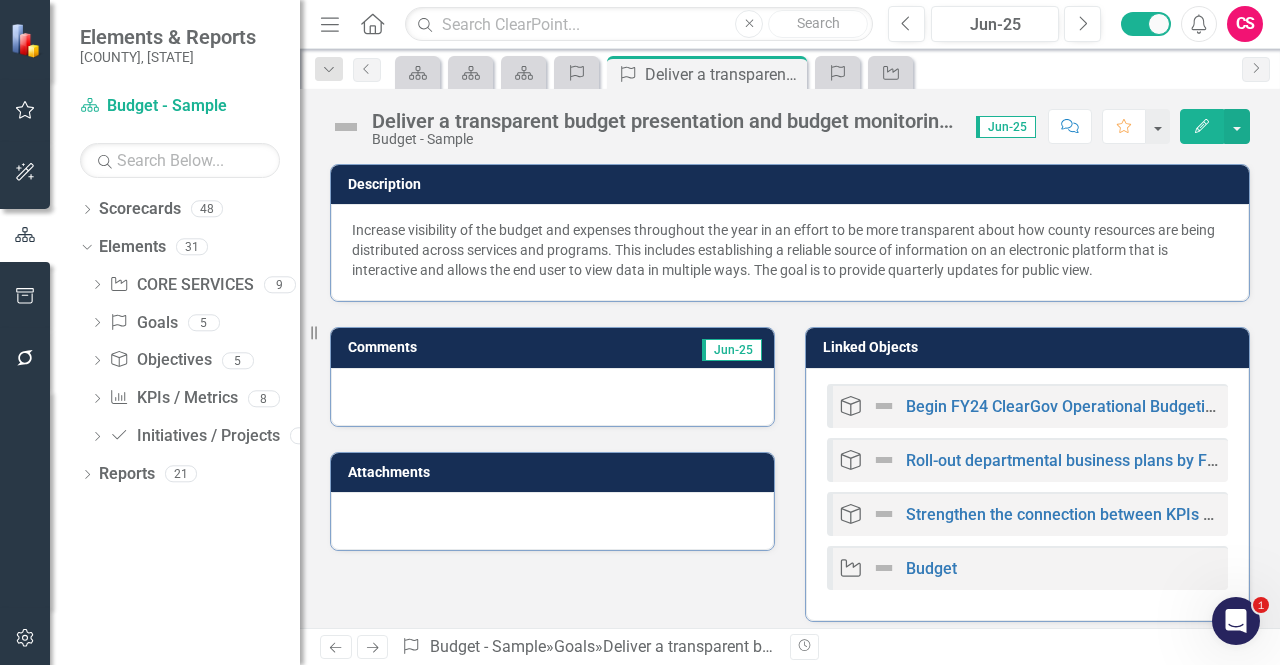 scroll, scrollTop: 9, scrollLeft: 0, axis: vertical 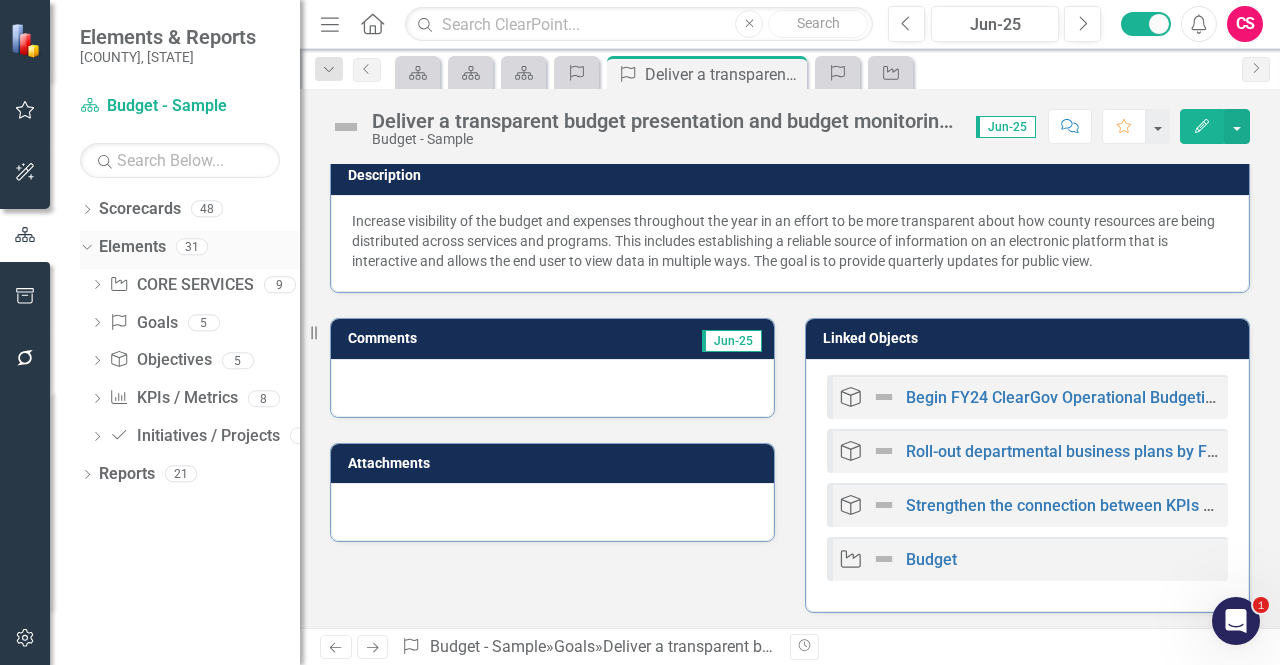 click on "Elements" at bounding box center [132, 247] 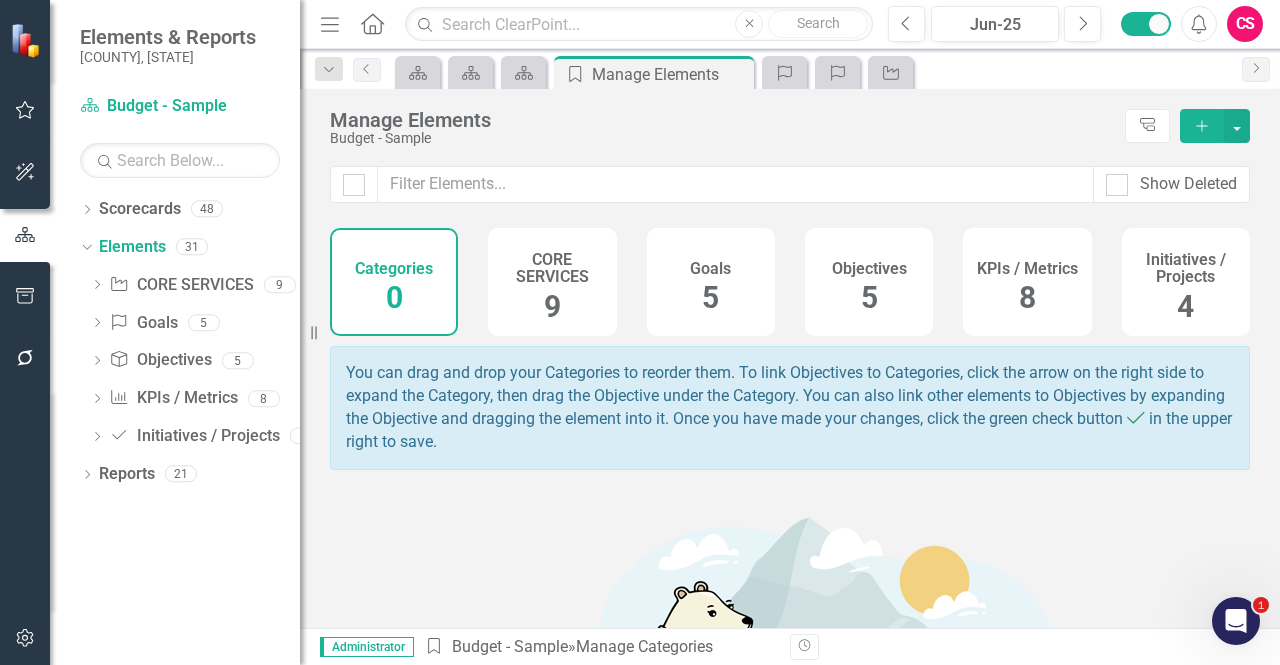 click on "Objectives 5" at bounding box center [869, 282] 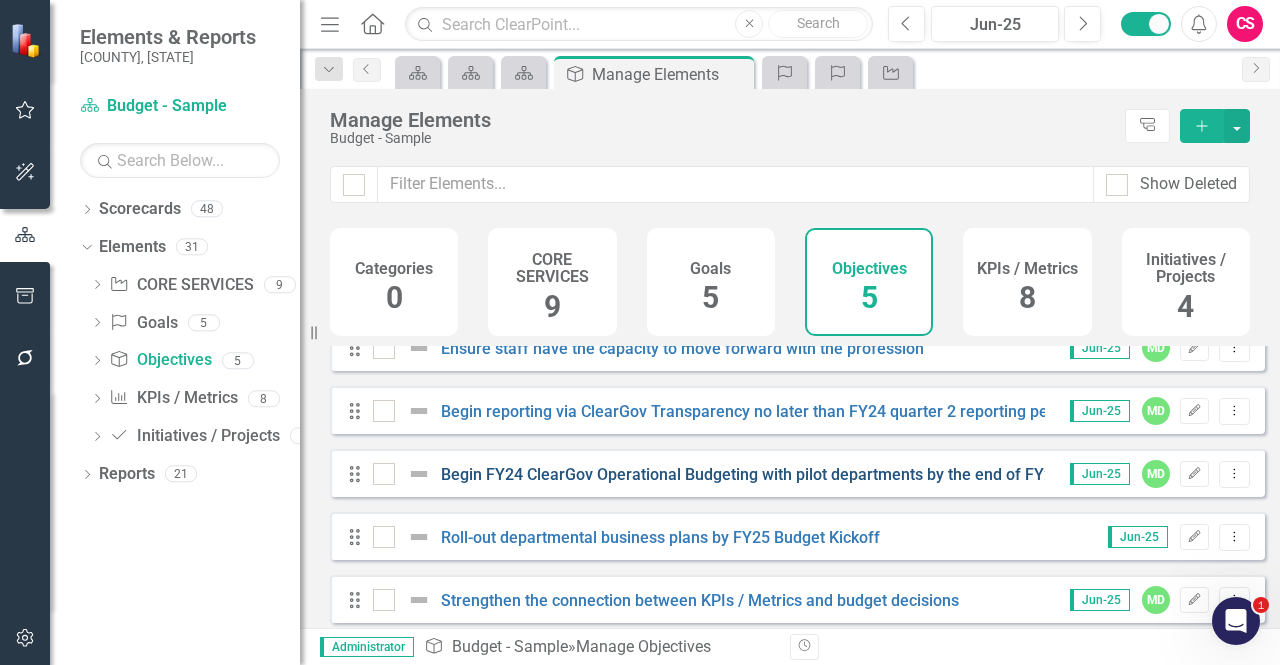 scroll, scrollTop: 46, scrollLeft: 0, axis: vertical 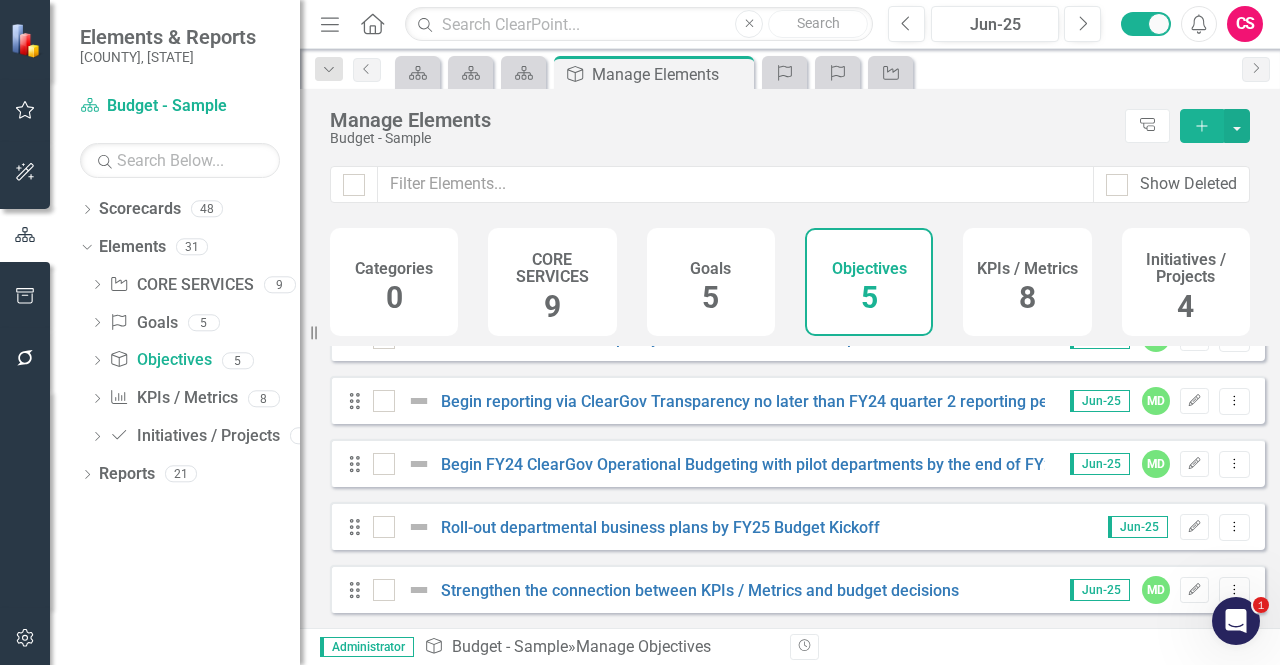 click on "KPIs / Metrics 8" at bounding box center (1027, 282) 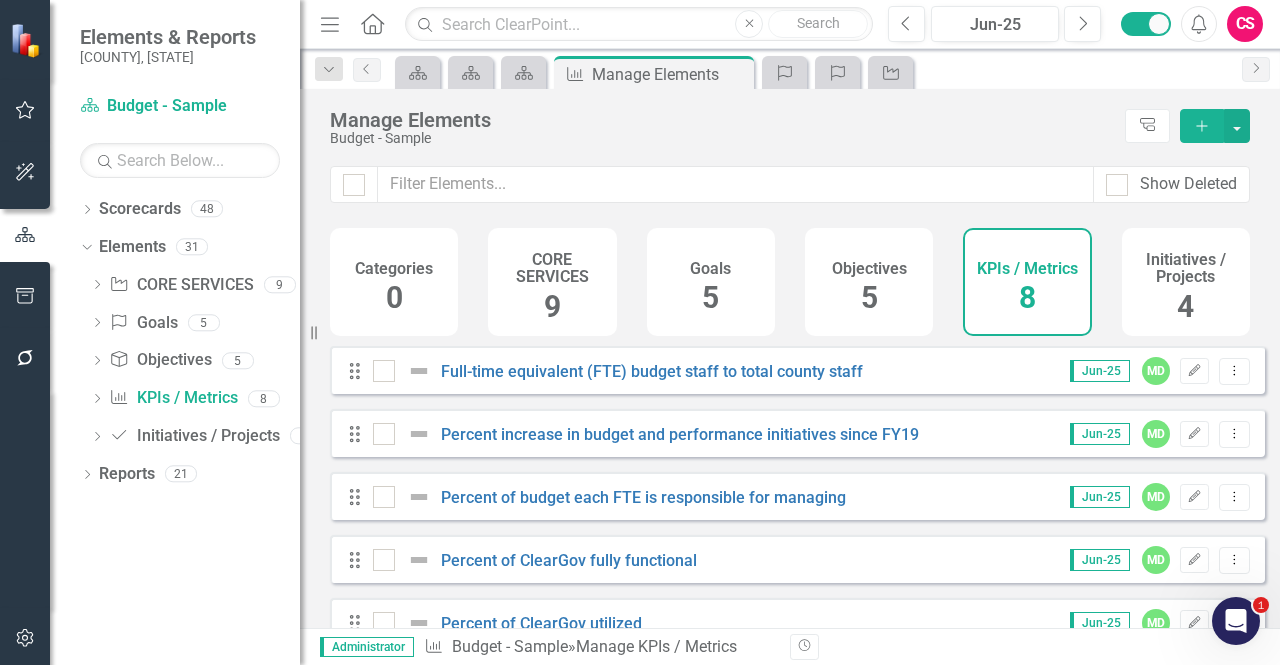 scroll, scrollTop: 100, scrollLeft: 0, axis: vertical 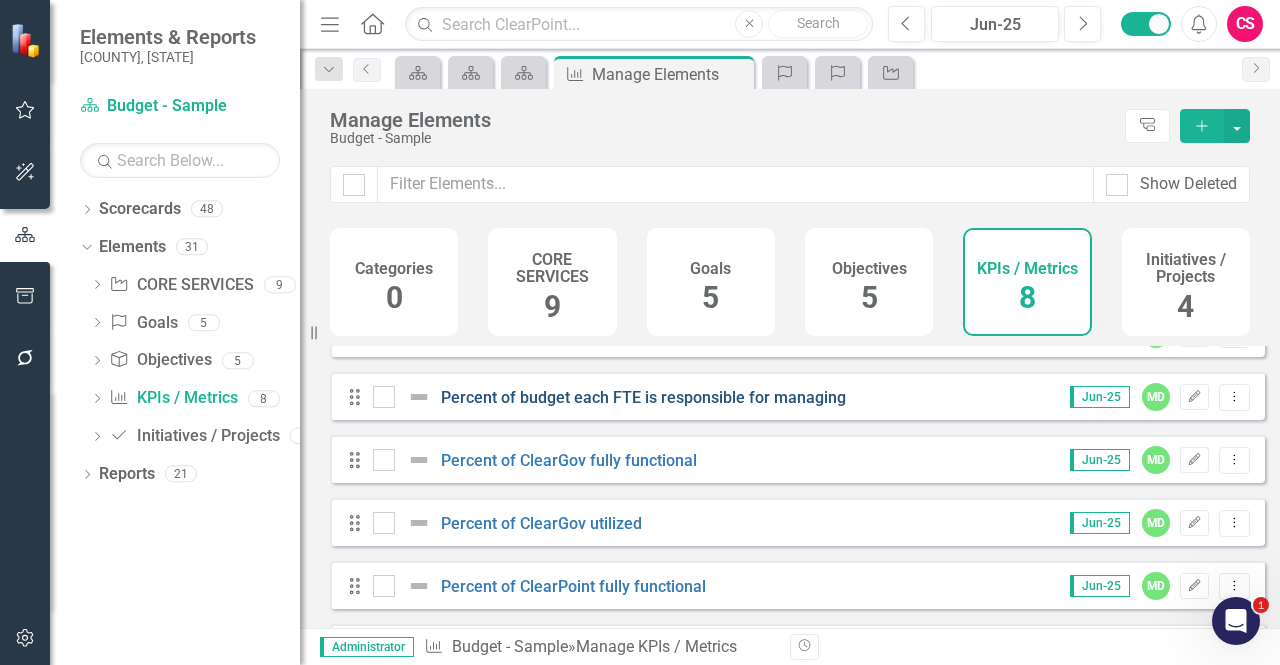 click on "Percent of budget each FTE is responsible for managing" at bounding box center (643, 397) 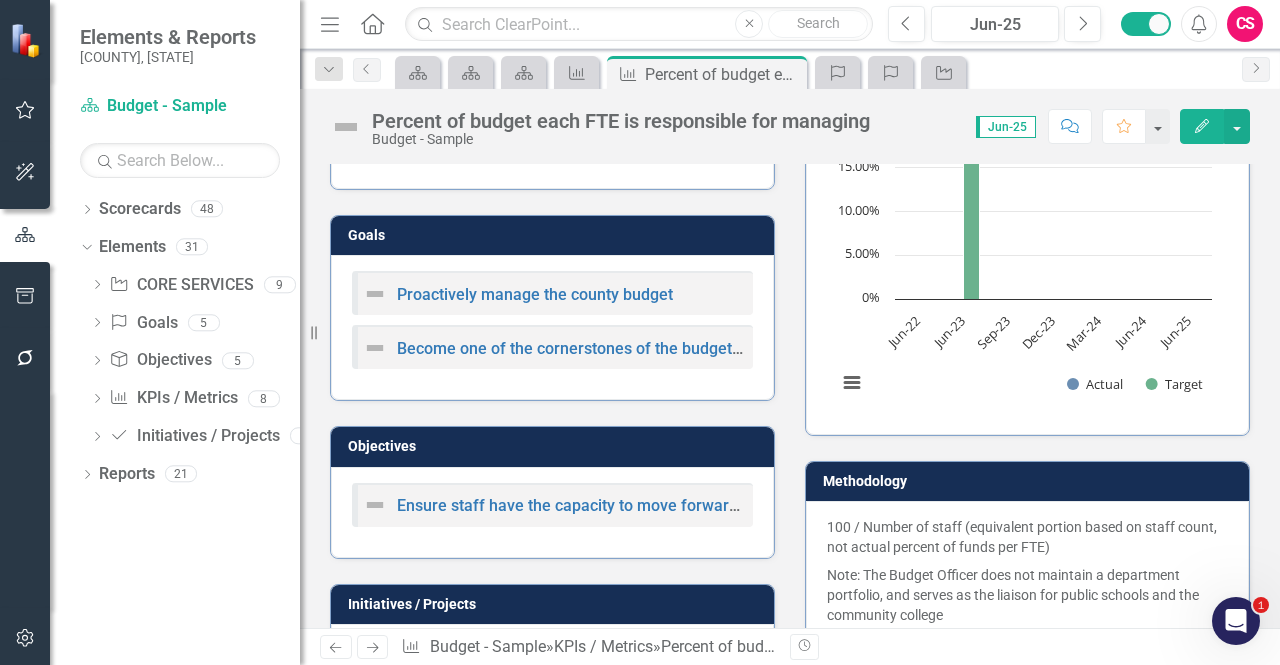 scroll, scrollTop: 0, scrollLeft: 0, axis: both 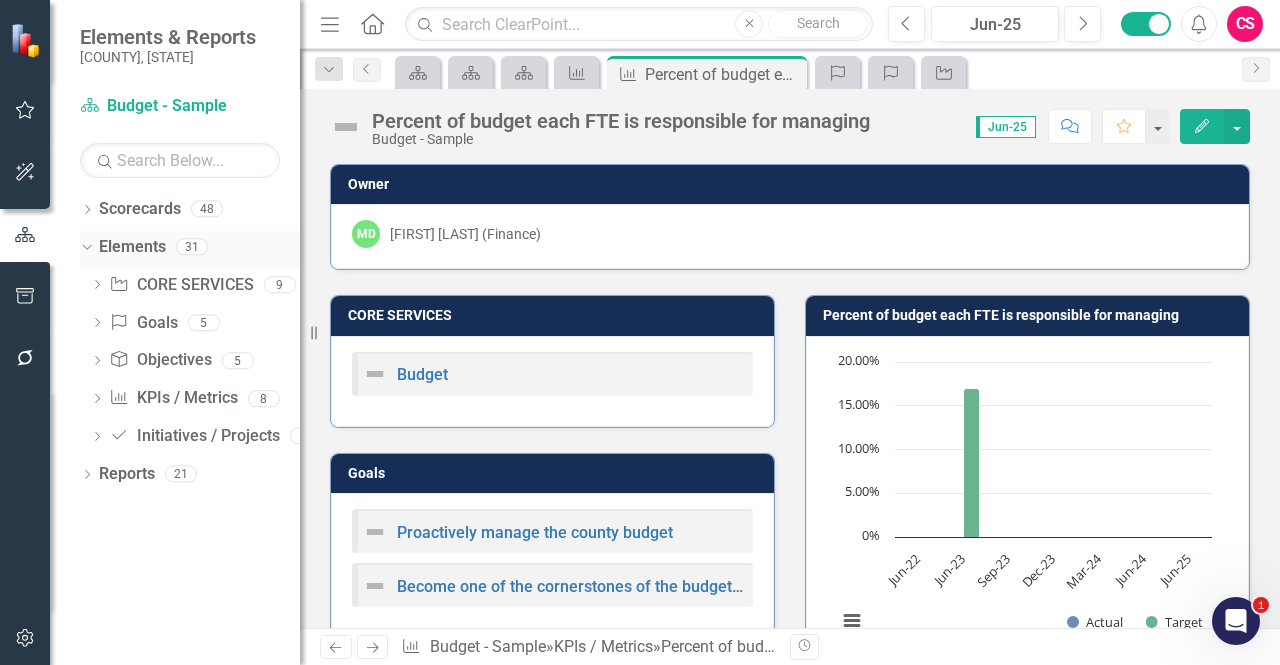 click on "Elements" at bounding box center [132, 247] 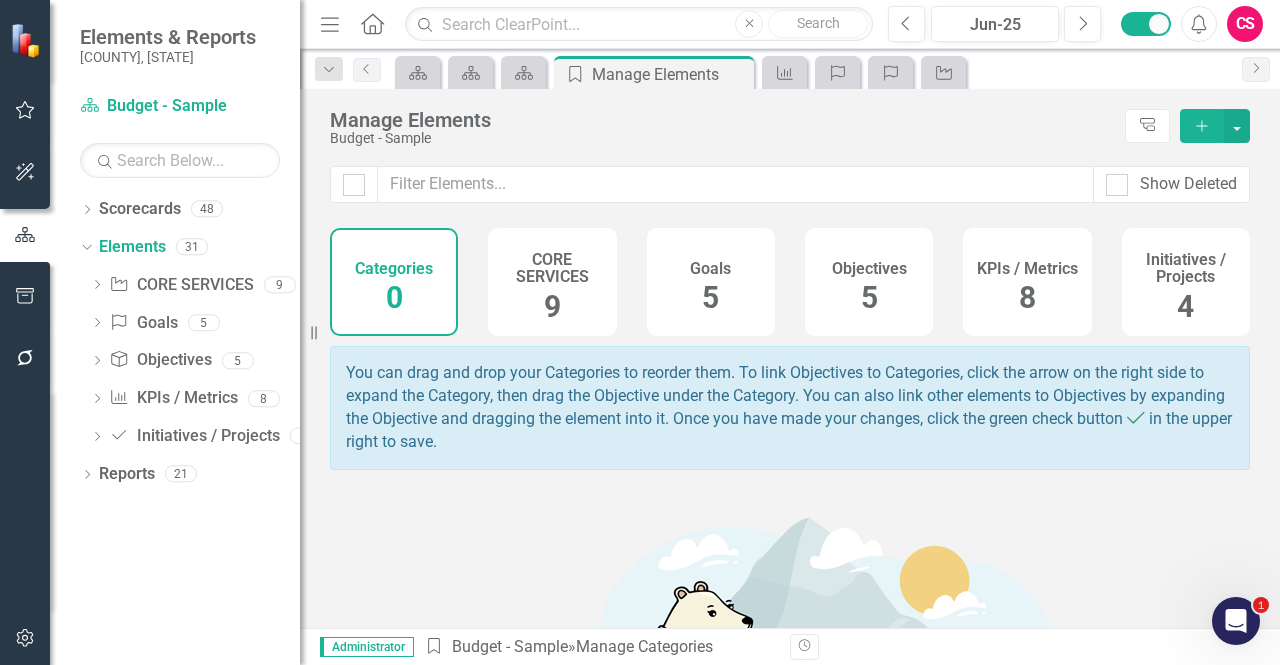 click on "Objectives" at bounding box center (869, 269) 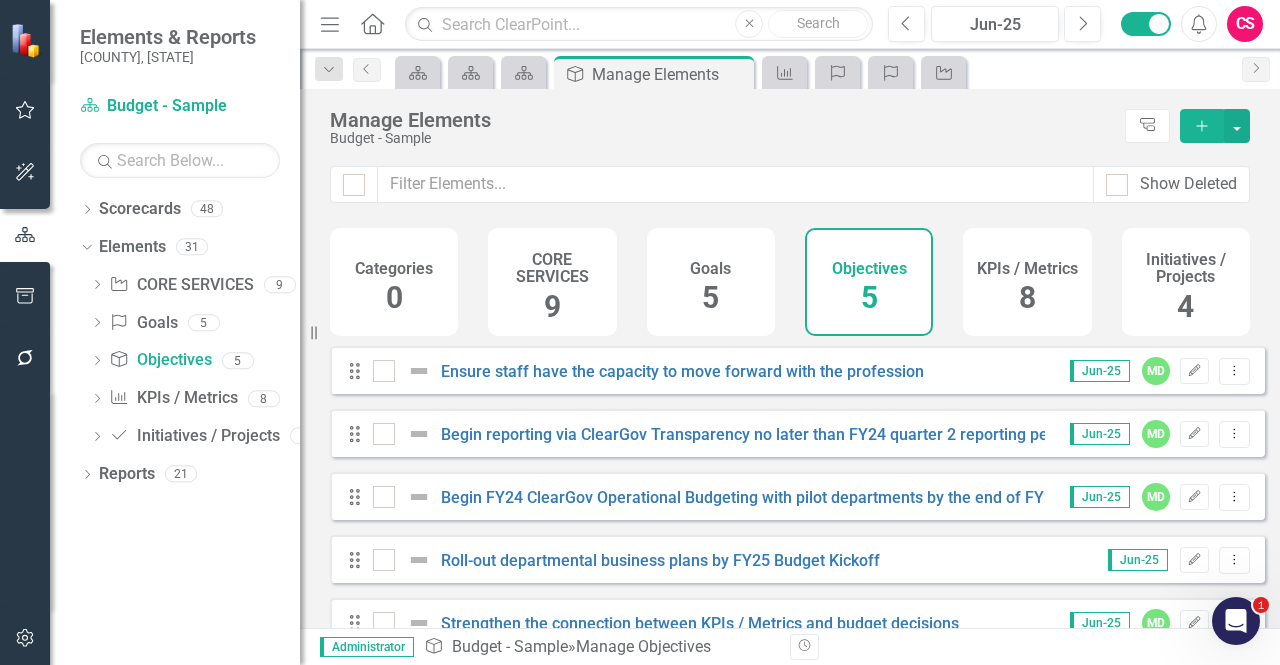 click on "KPIs / Metrics" at bounding box center [1027, 269] 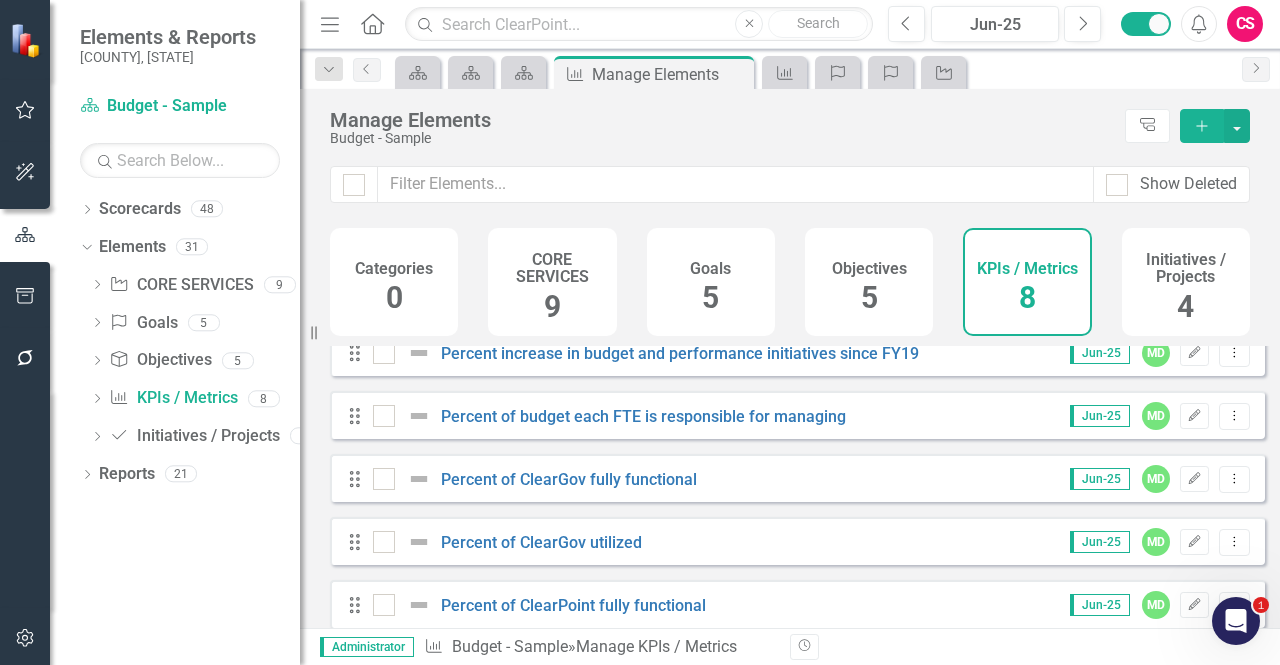 scroll, scrollTop: 235, scrollLeft: 0, axis: vertical 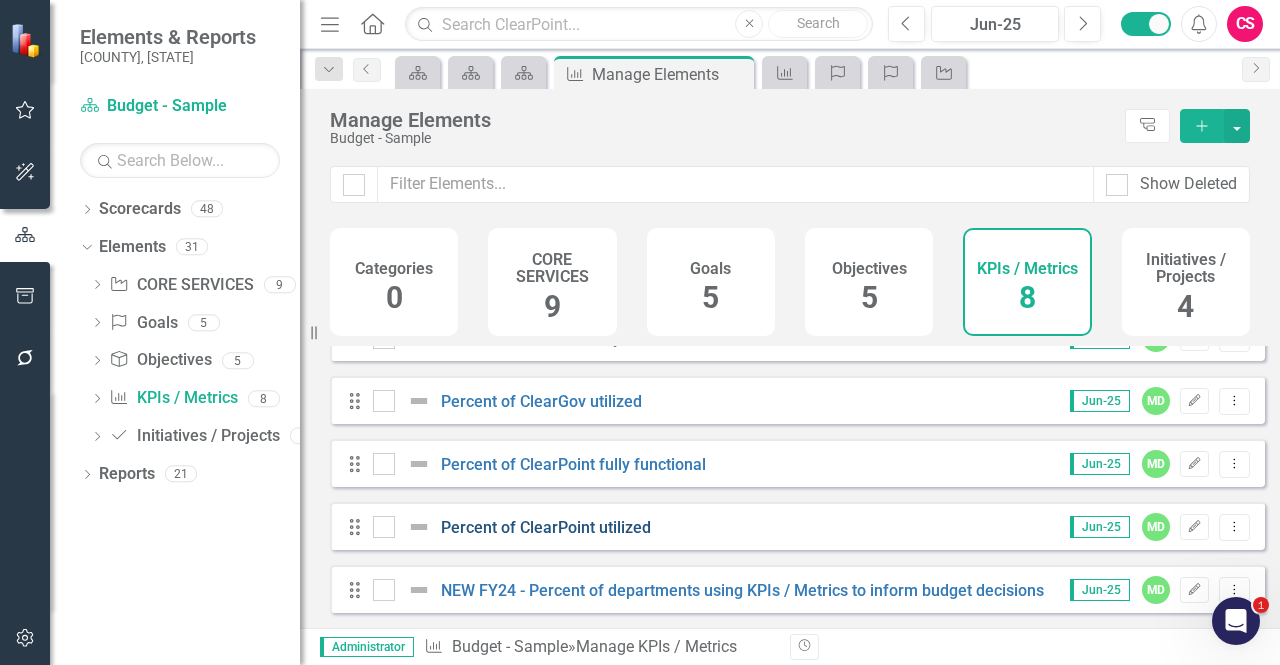 click on "Percent of ClearPoint utilized" at bounding box center [546, 527] 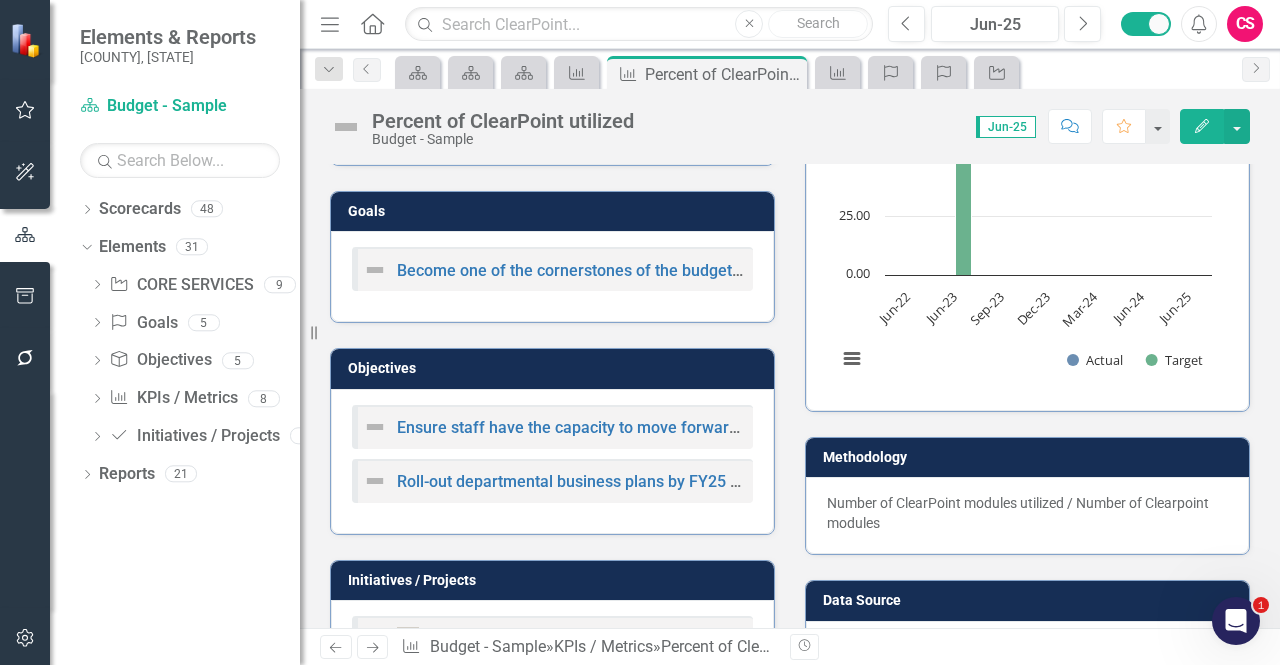scroll, scrollTop: 0, scrollLeft: 0, axis: both 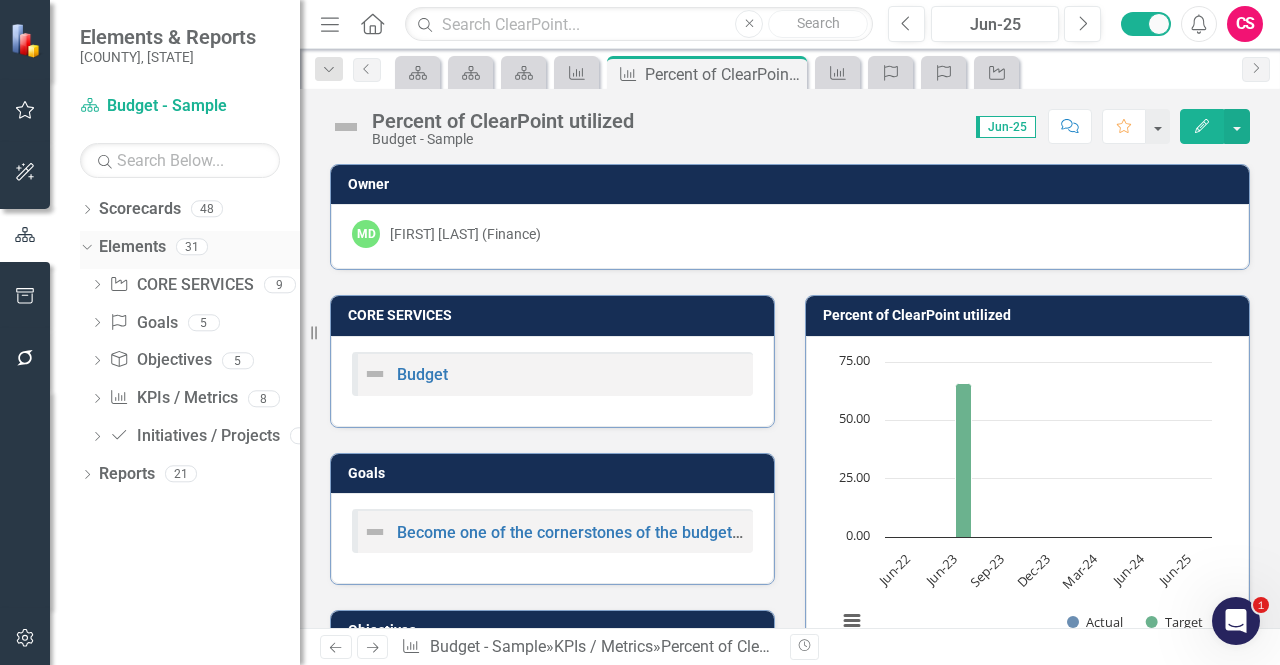 click on "Elements" at bounding box center [132, 247] 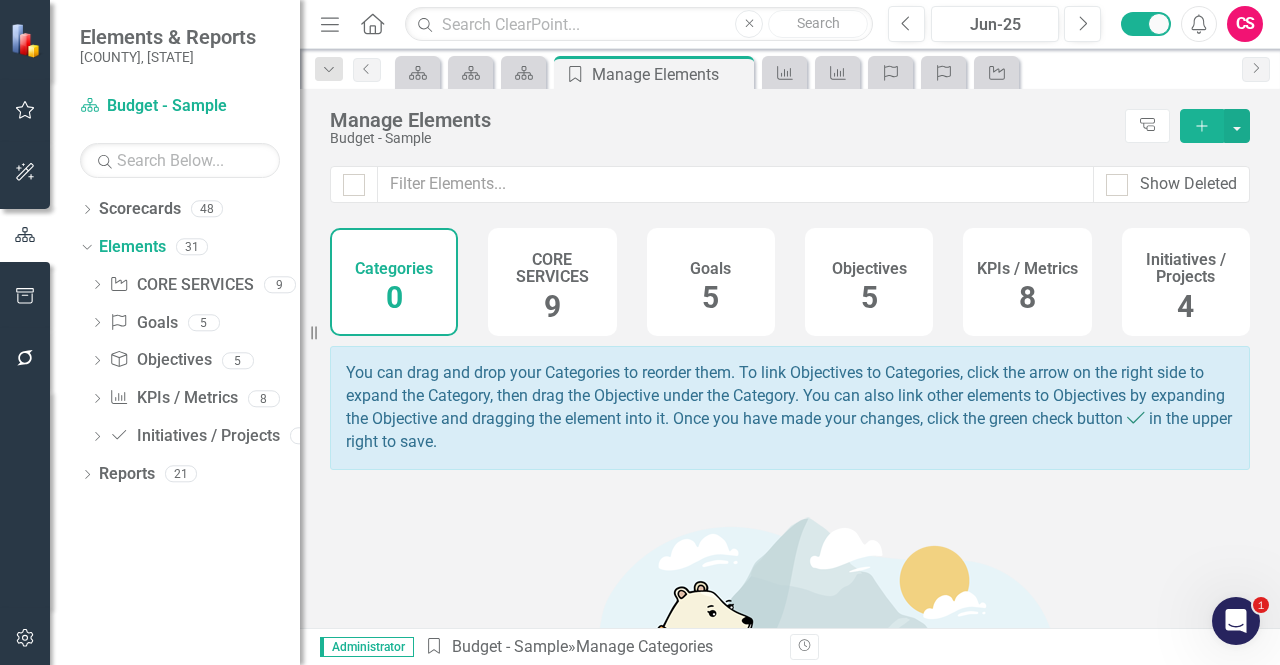click on "KPIs / Metrics" at bounding box center (1027, 266) 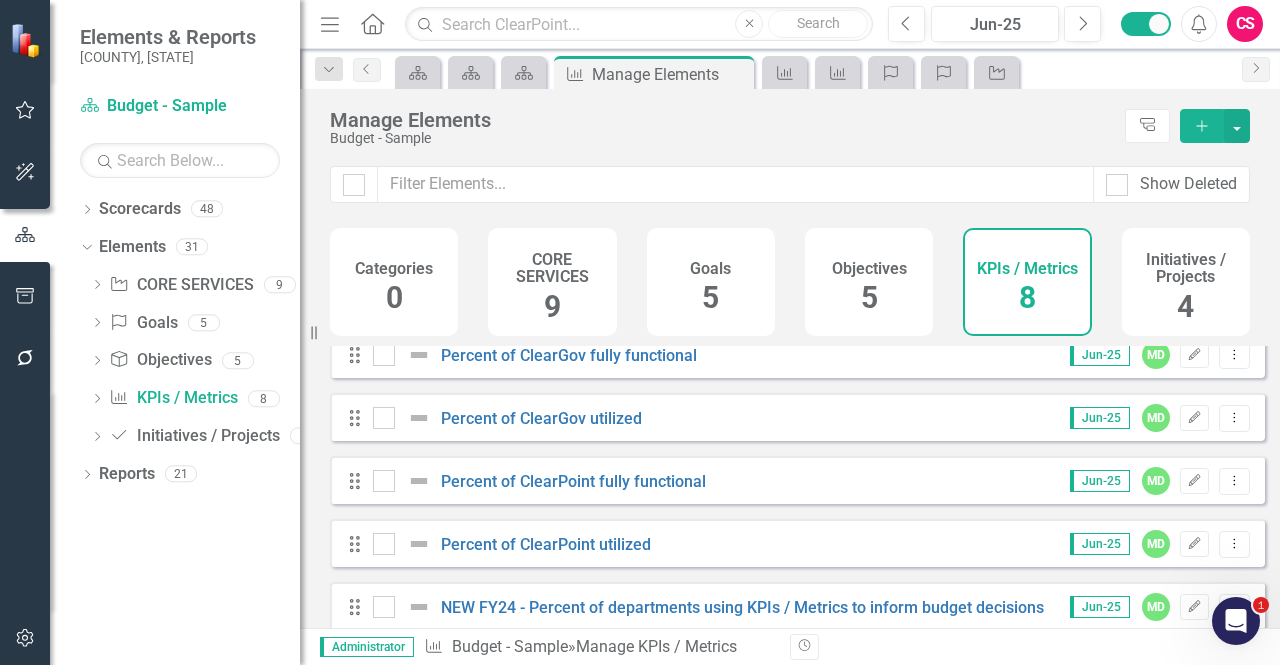 scroll, scrollTop: 235, scrollLeft: 0, axis: vertical 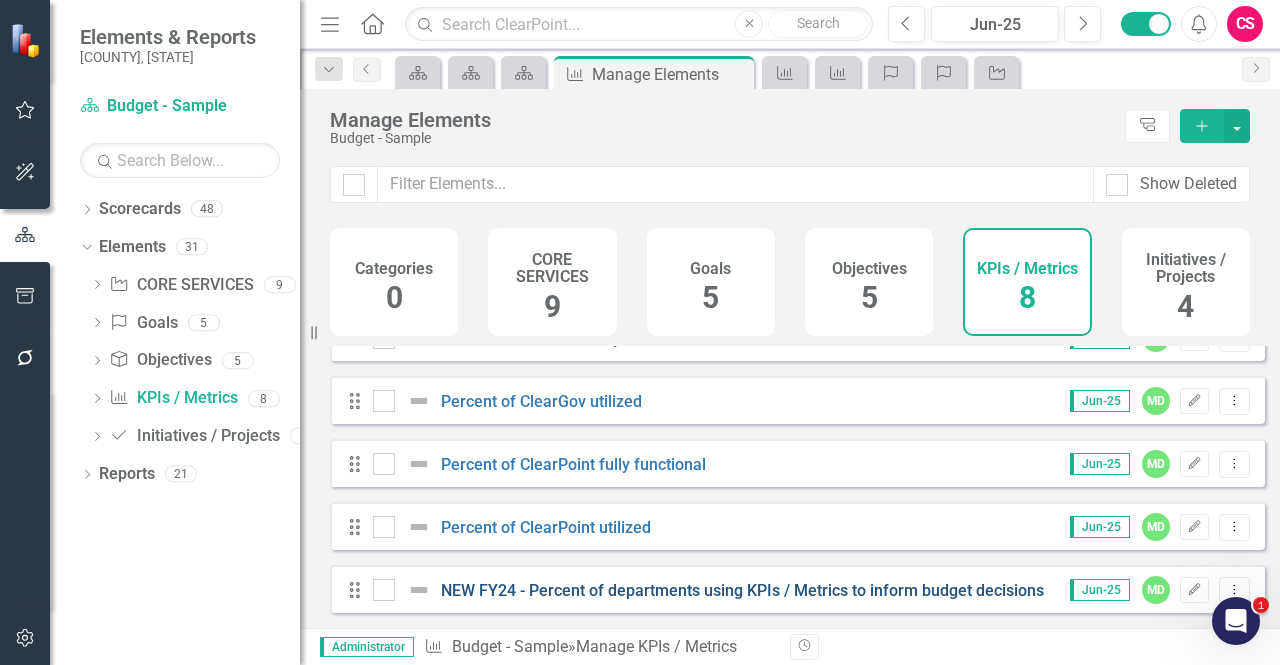 click on "NEW FY24 - Percent of departments using KPIs / Metrics to inform budget decisions" at bounding box center [742, 590] 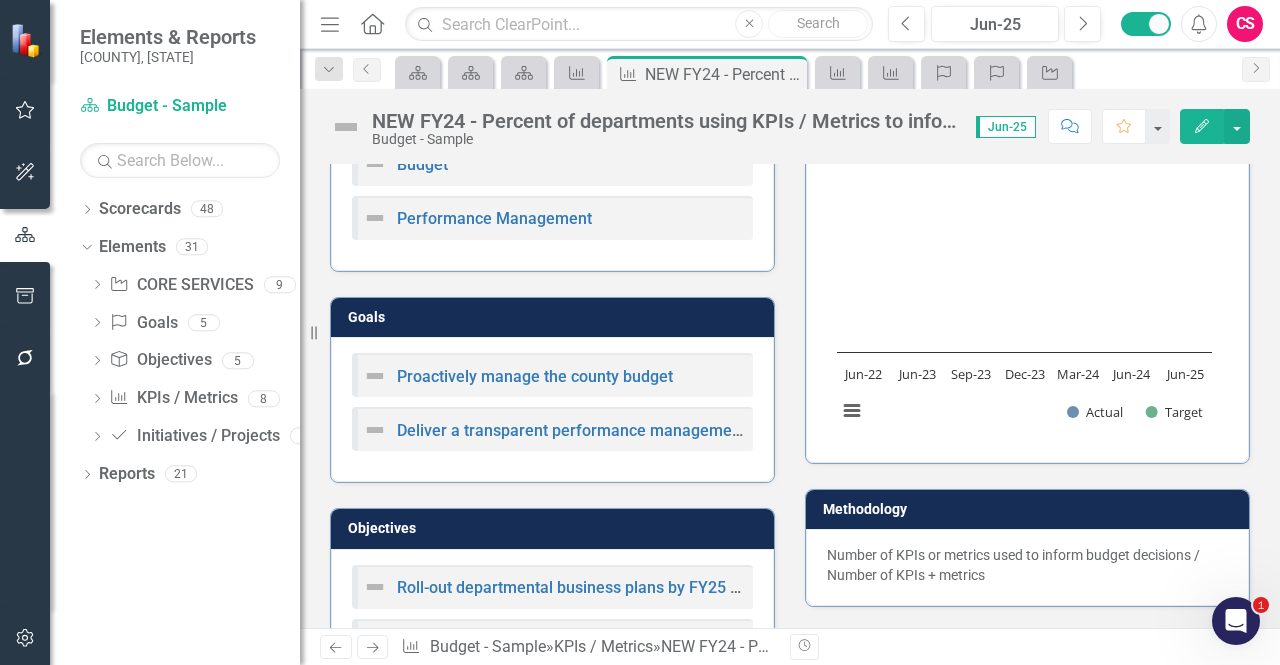 scroll, scrollTop: 0, scrollLeft: 0, axis: both 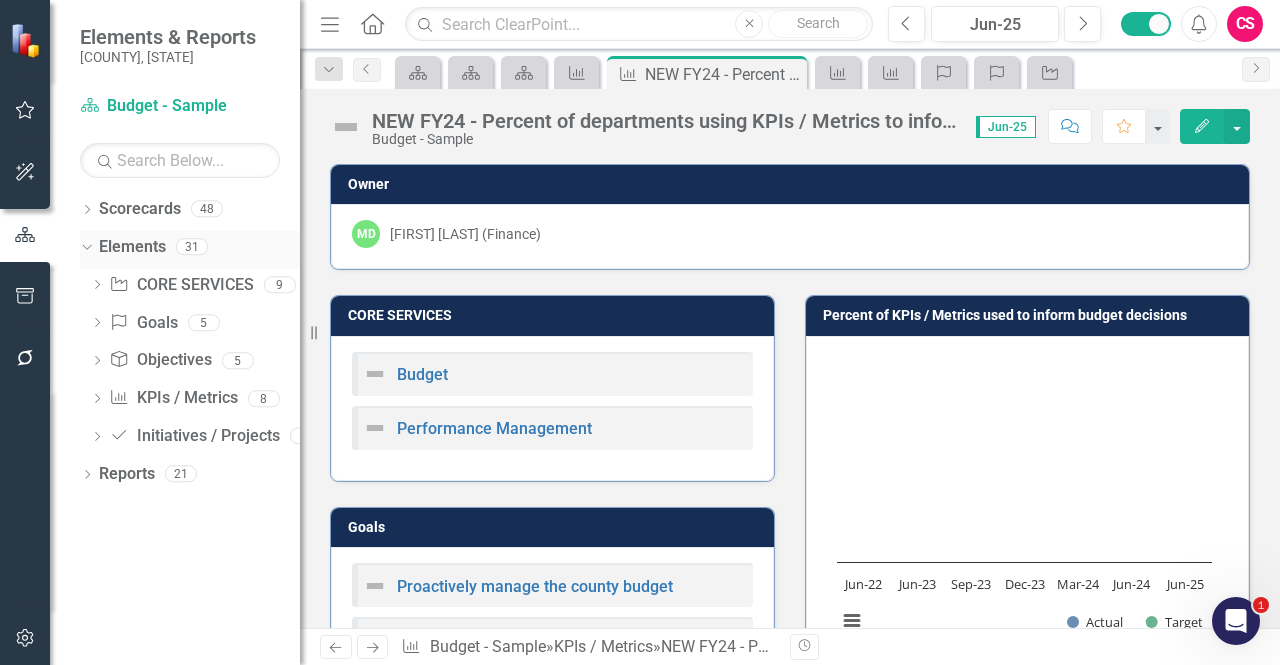 click on "Elements" at bounding box center (132, 247) 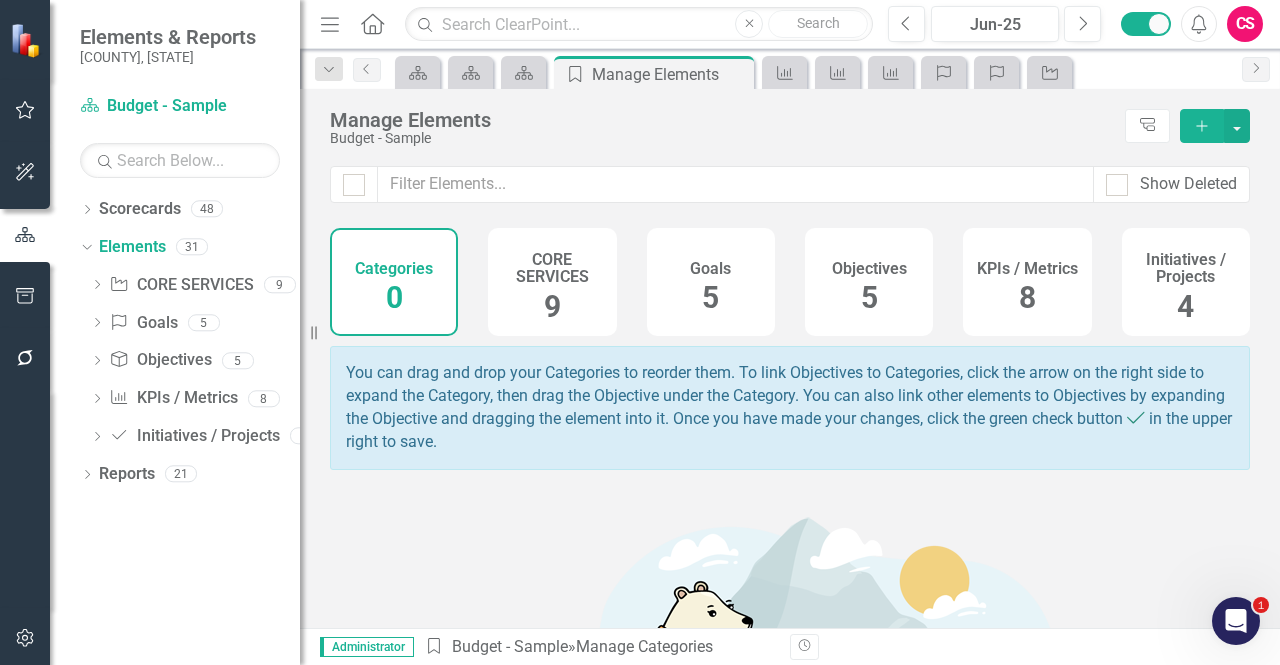 click on "KPIs / Metrics 8" at bounding box center [1027, 282] 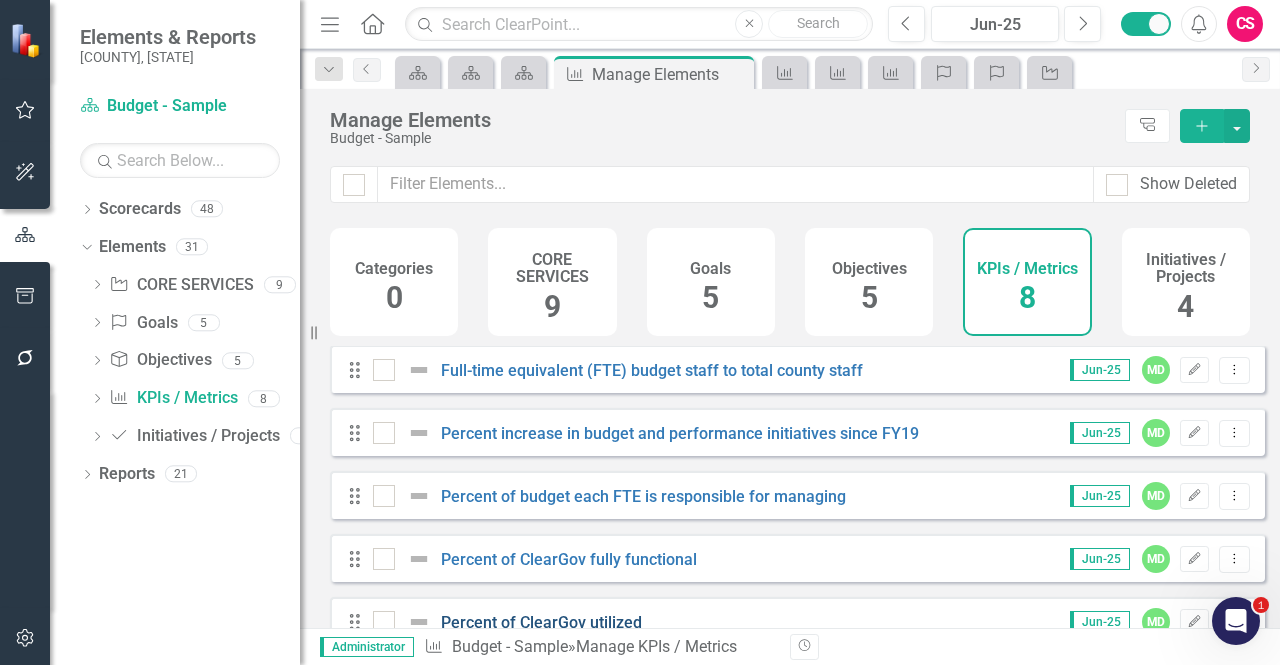 scroll, scrollTop: 0, scrollLeft: 0, axis: both 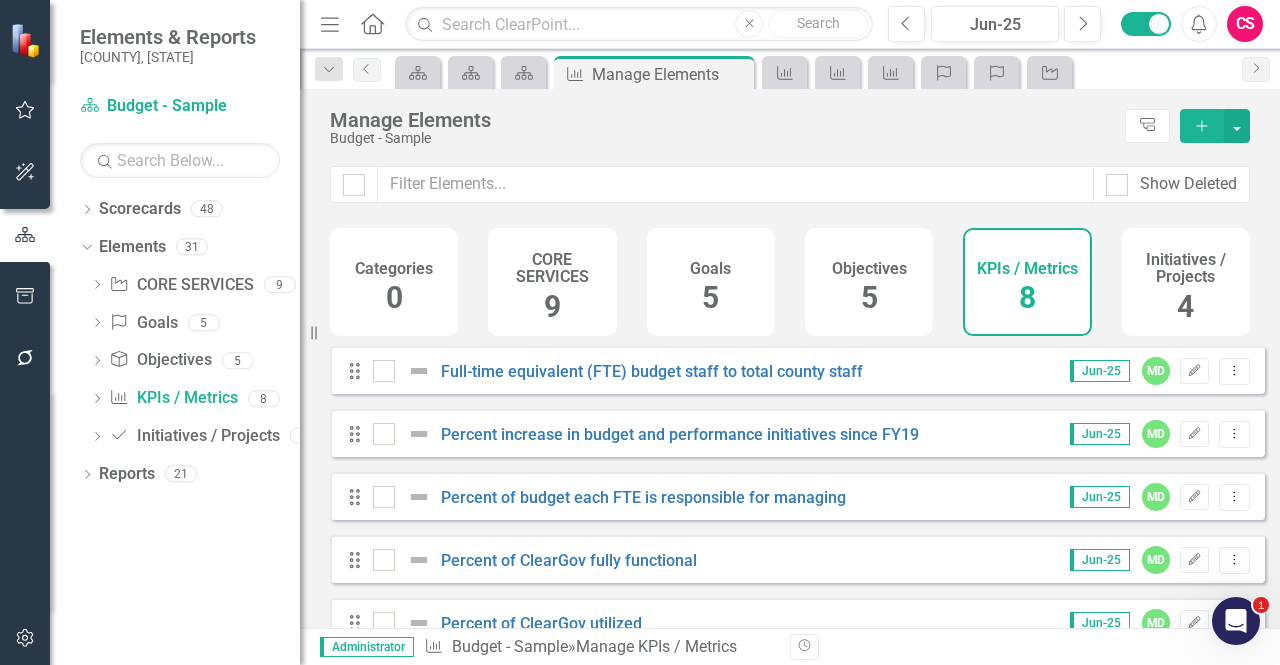 click on "4" at bounding box center [1185, 306] 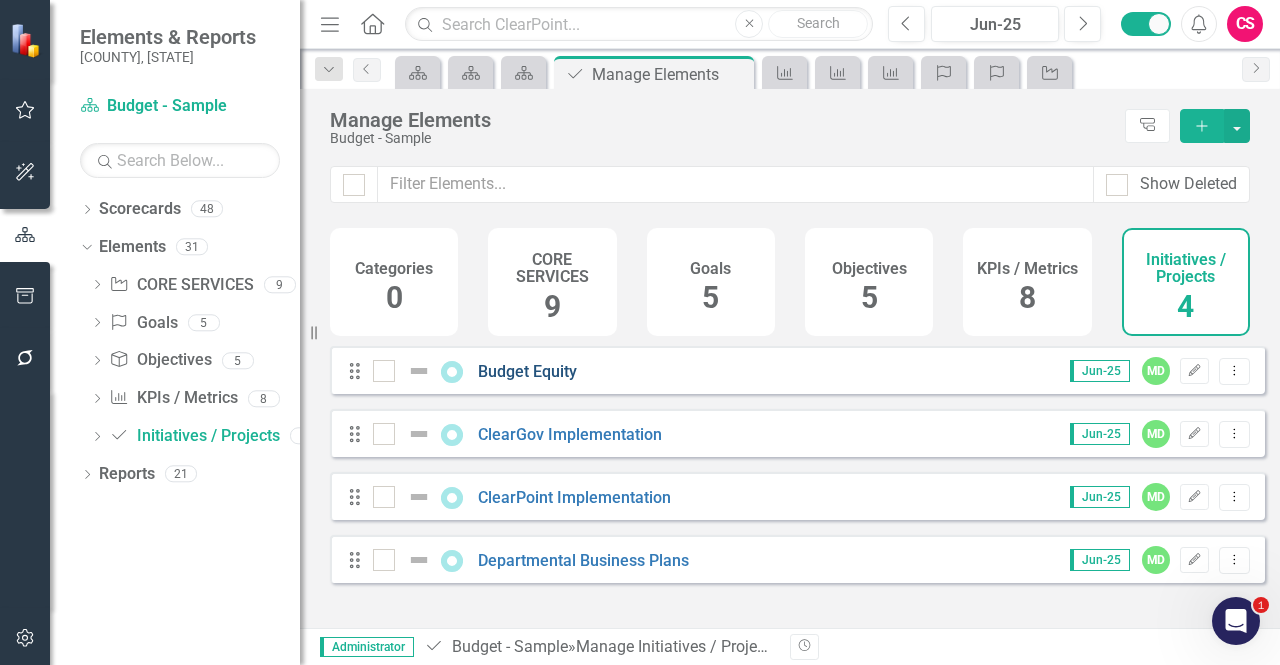 click on "Budget Equity" at bounding box center [527, 371] 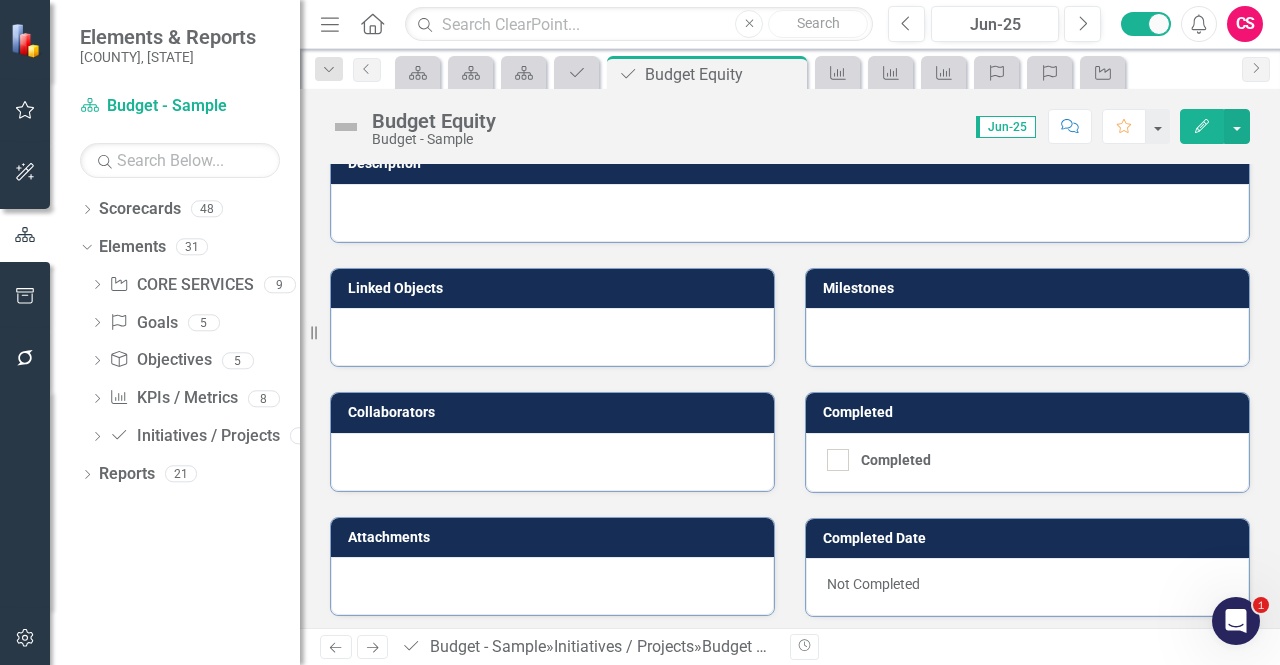 scroll, scrollTop: 154, scrollLeft: 0, axis: vertical 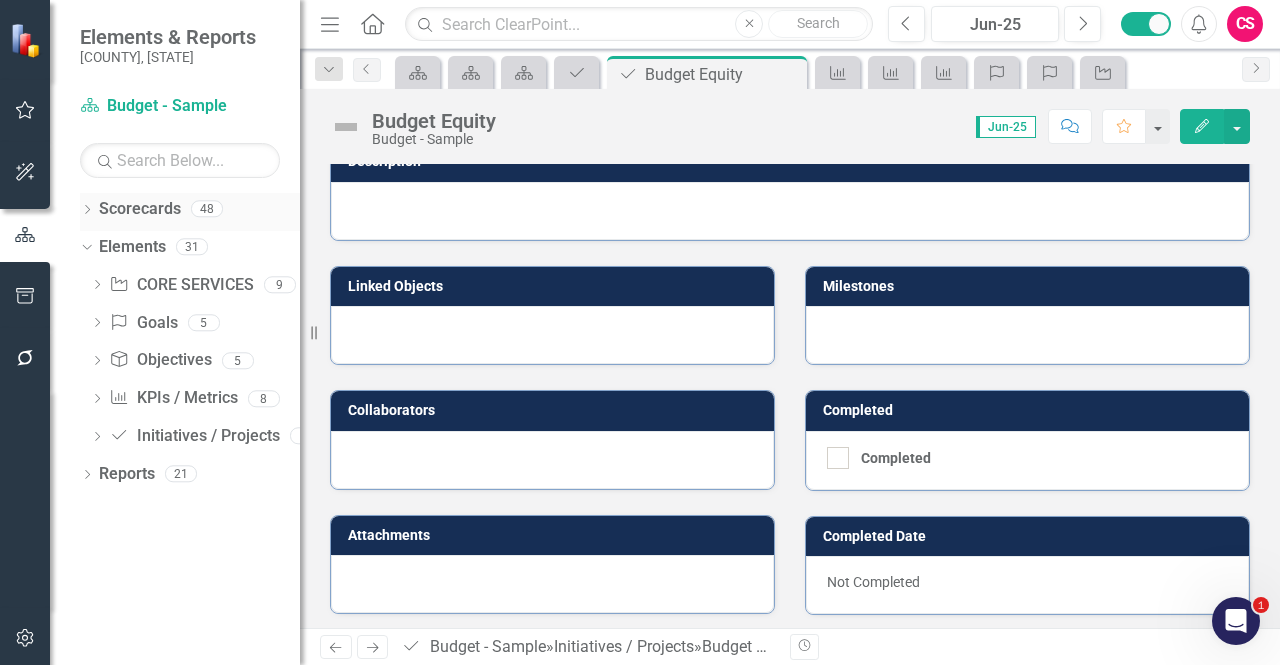 click on "Scorecards" at bounding box center [140, 209] 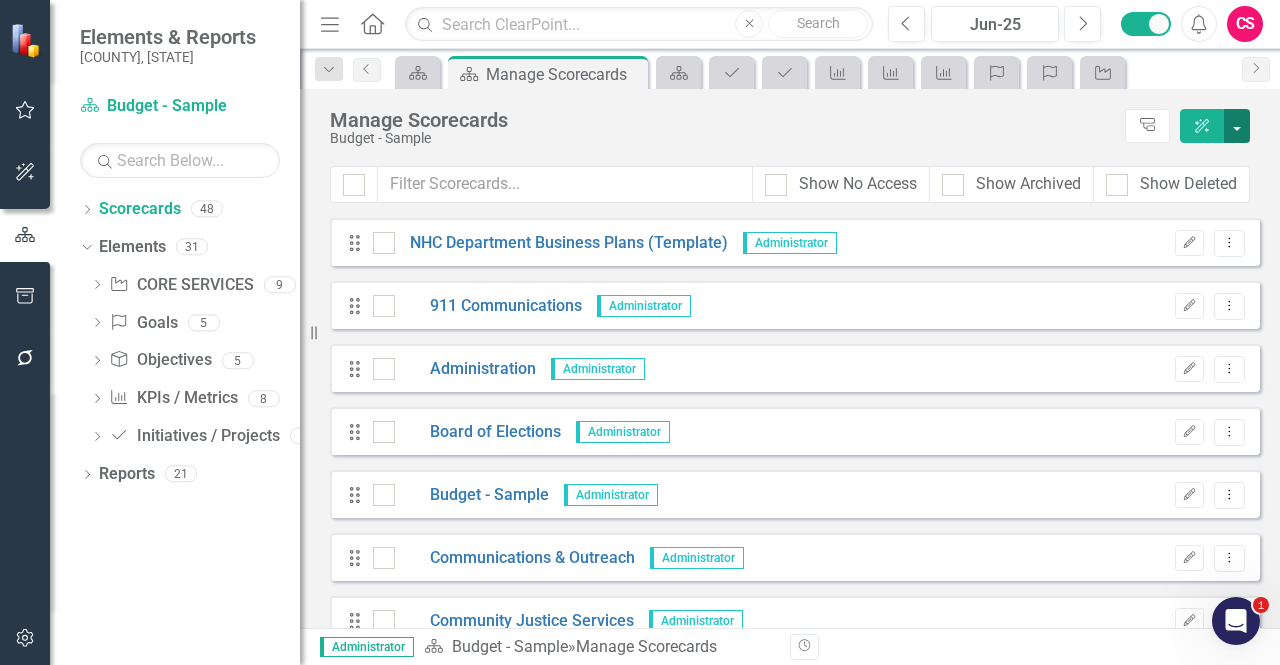 click at bounding box center (1237, 126) 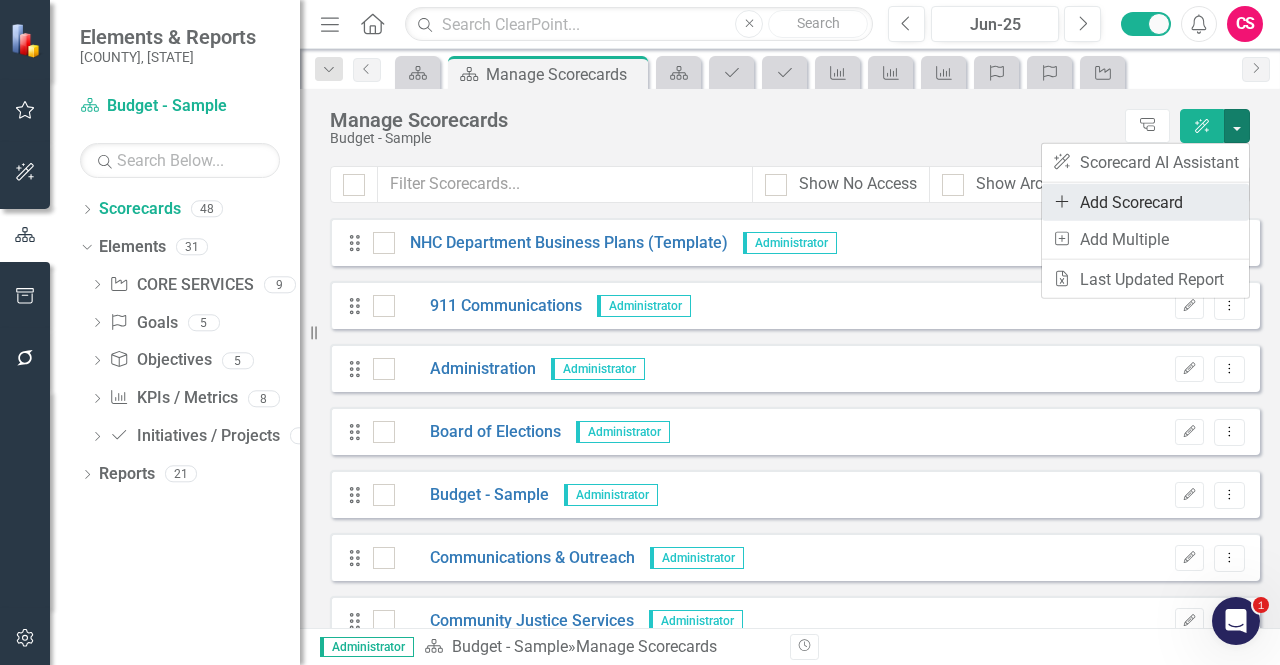 click on "Add Add   Scorecard" at bounding box center [1145, 202] 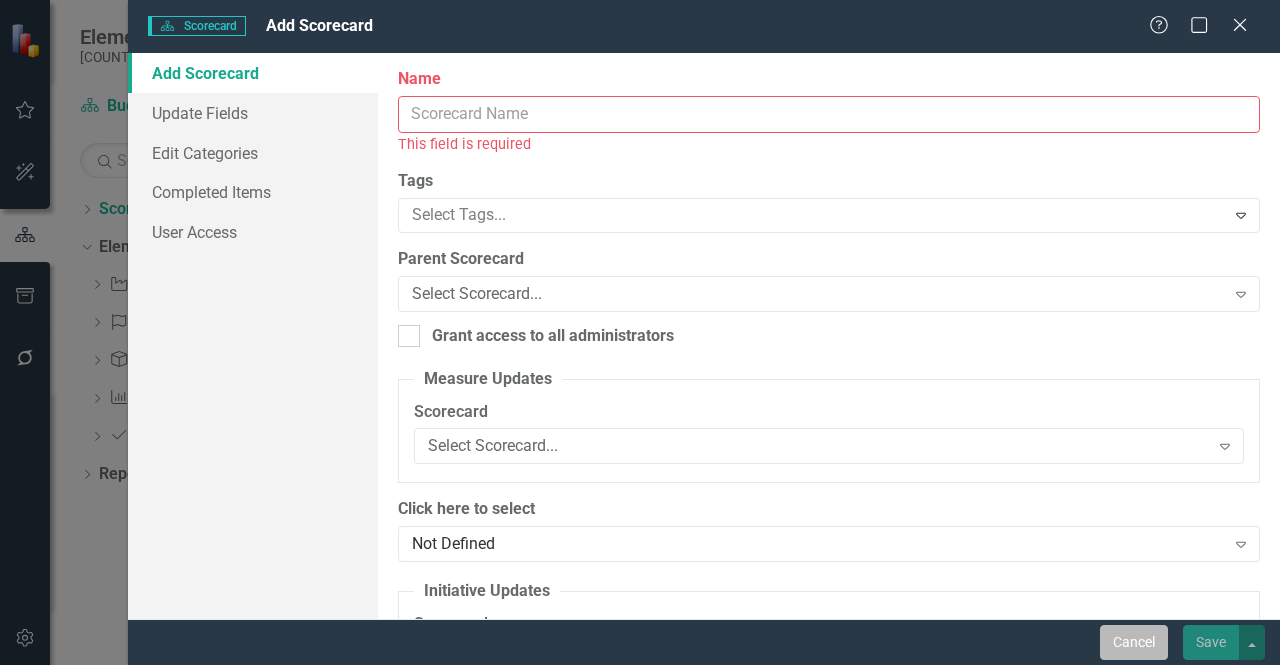 click on "Cancel" at bounding box center (1134, 642) 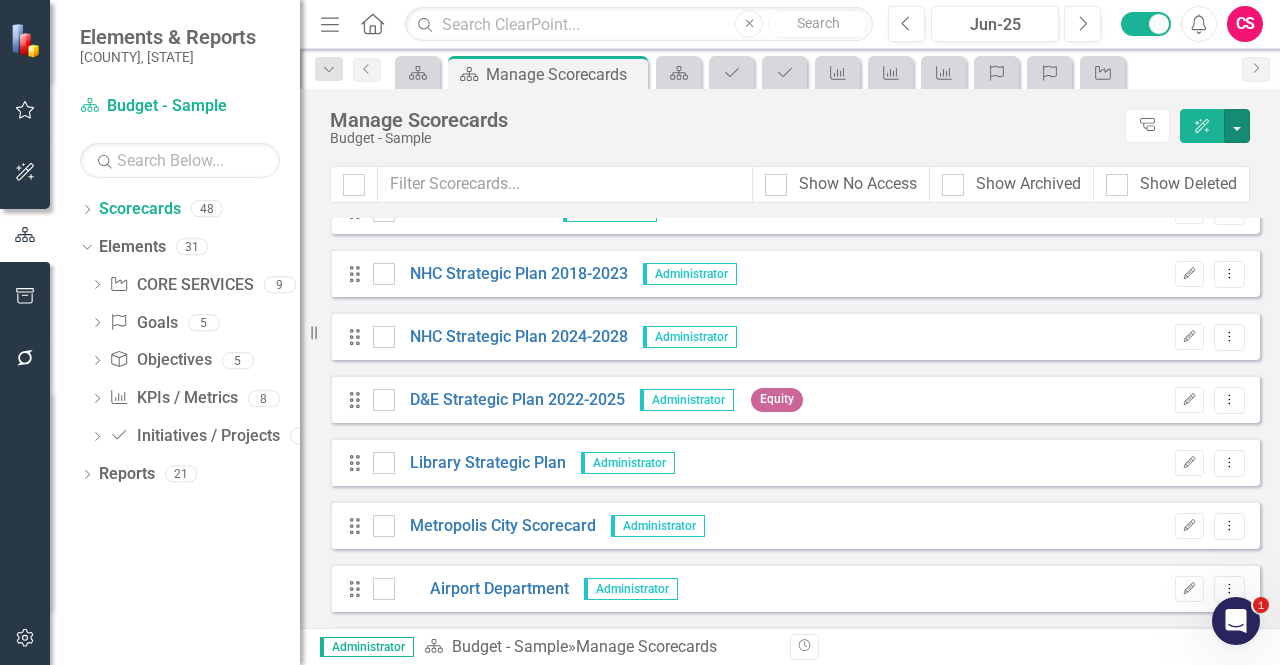 scroll, scrollTop: 2612, scrollLeft: 0, axis: vertical 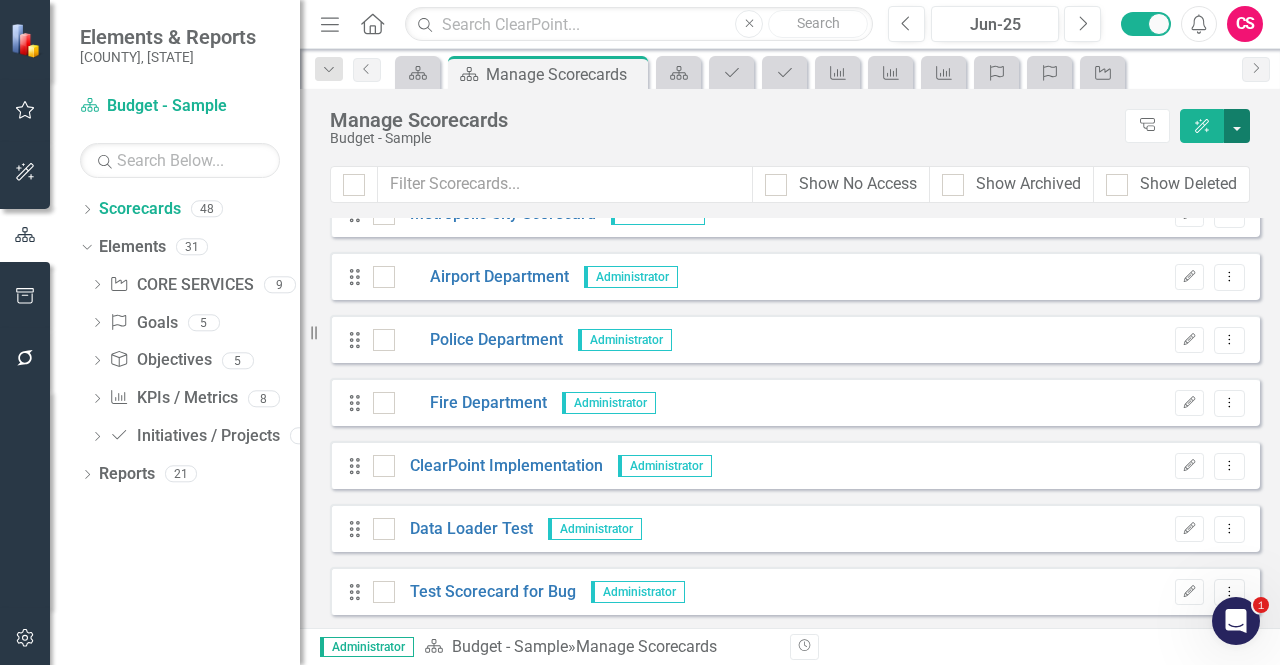 click at bounding box center (1237, 126) 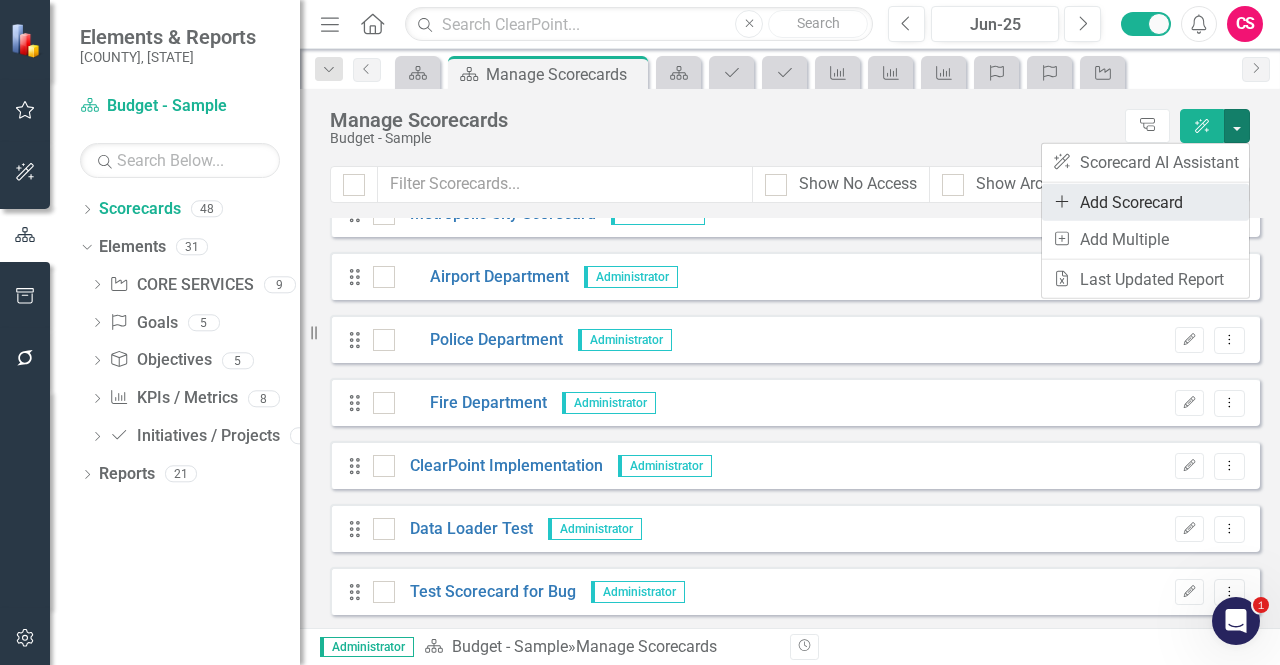 click on "Add Add   Scorecard" at bounding box center (1145, 202) 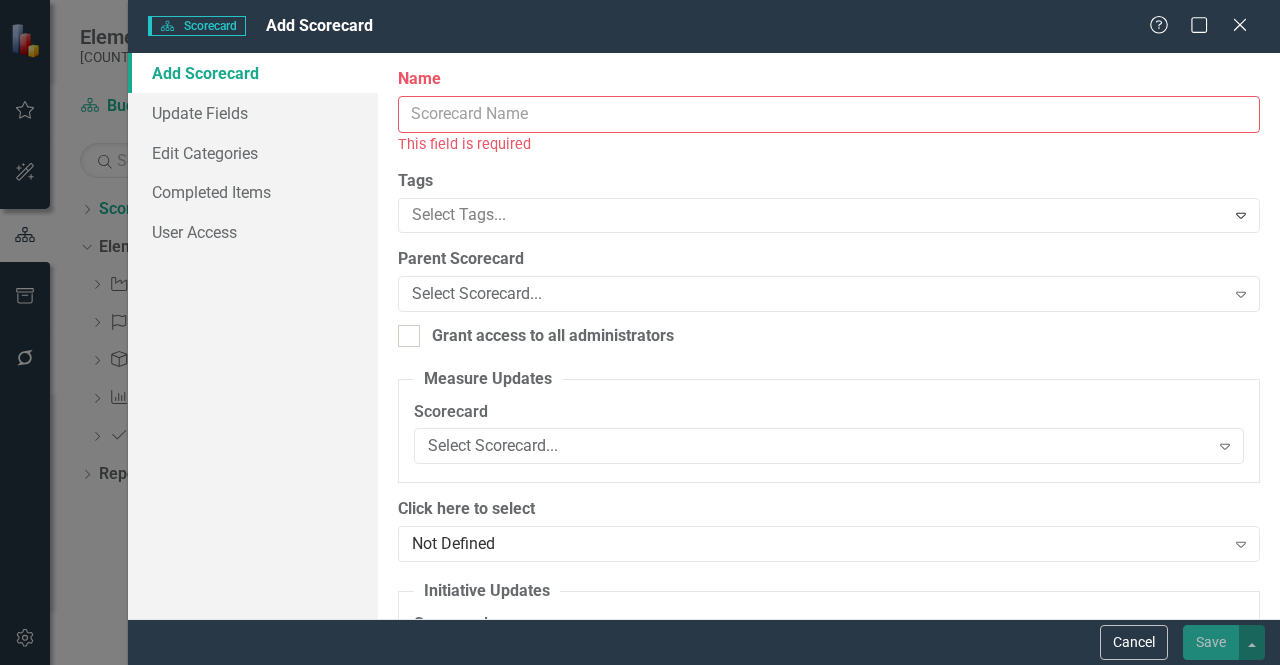 drag, startPoint x: 495, startPoint y: 145, endPoint x: 547, endPoint y: 109, distance: 63.245552 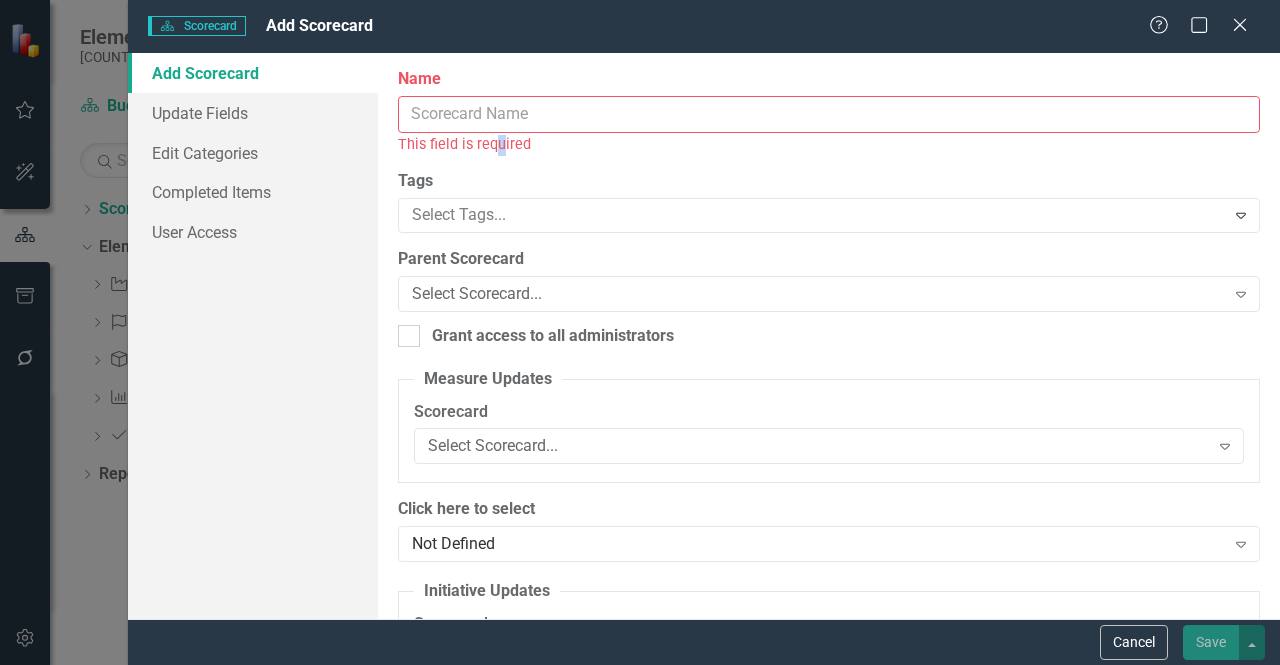 click on "Name" at bounding box center (829, 114) 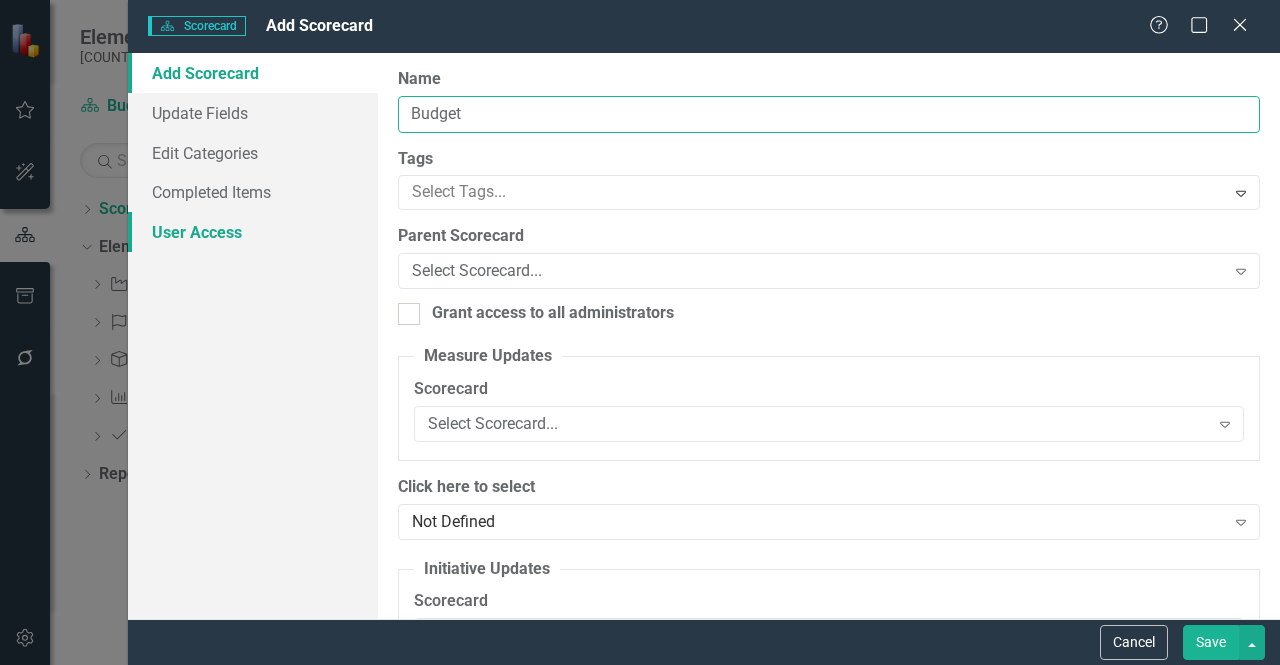 type on "Budget" 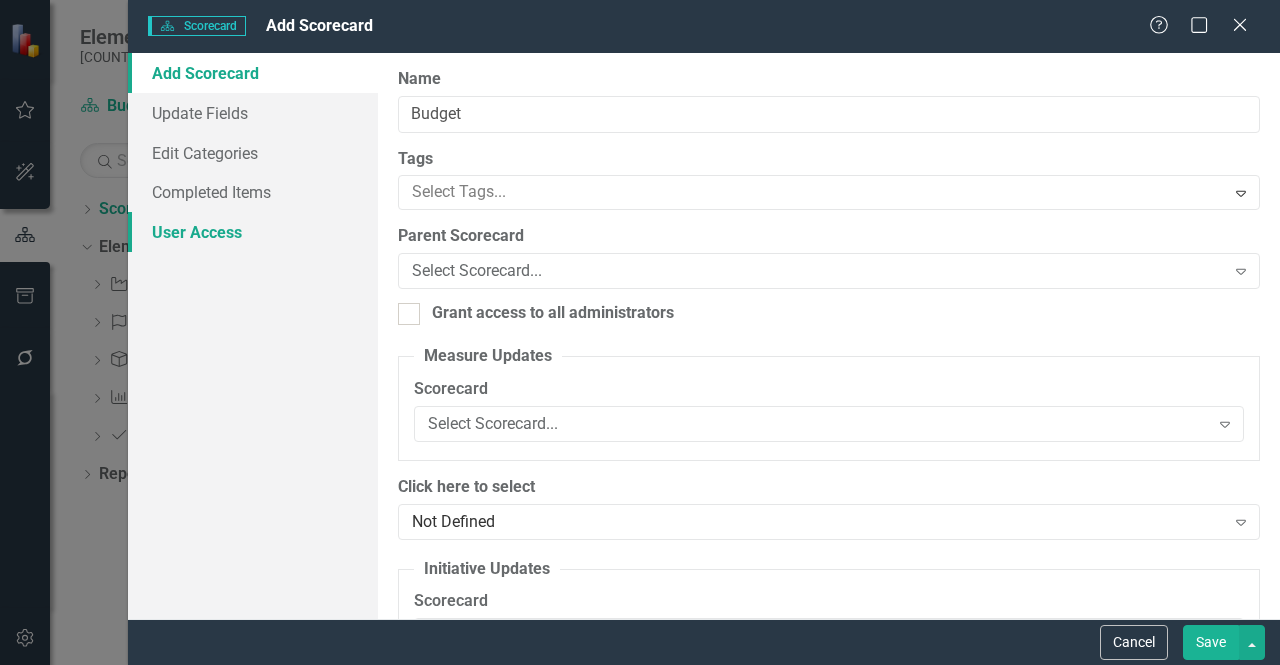 click on "User Access" at bounding box center [253, 232] 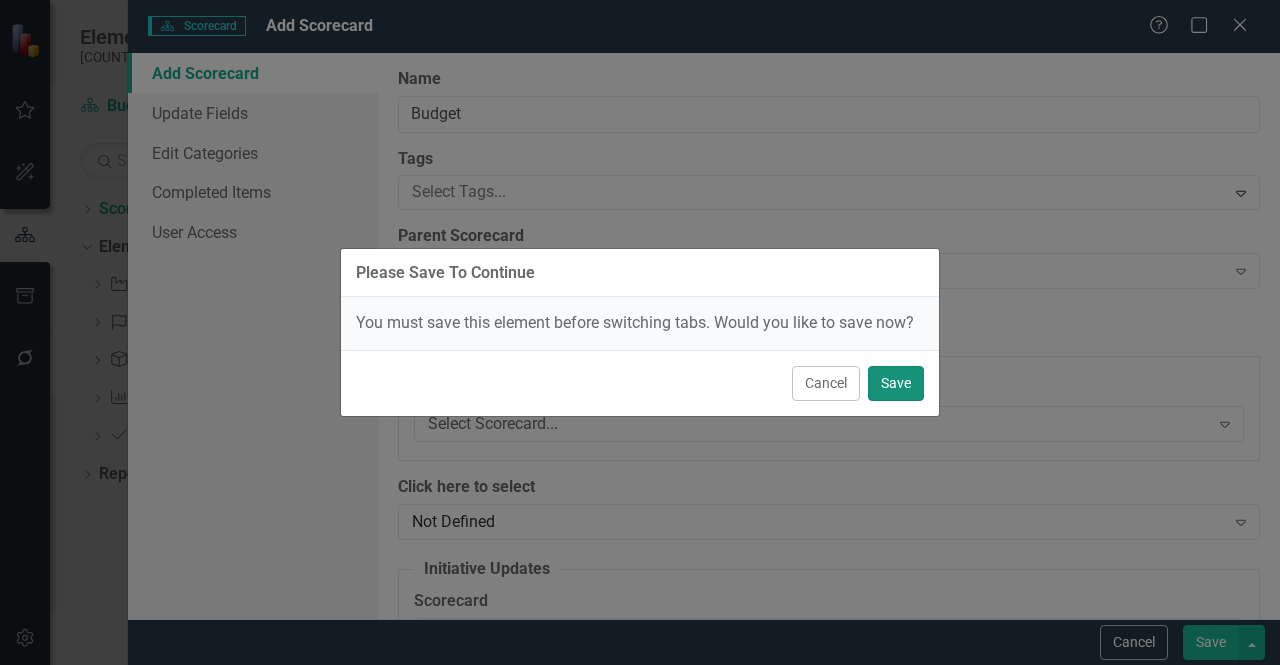 click on "Save" at bounding box center (896, 383) 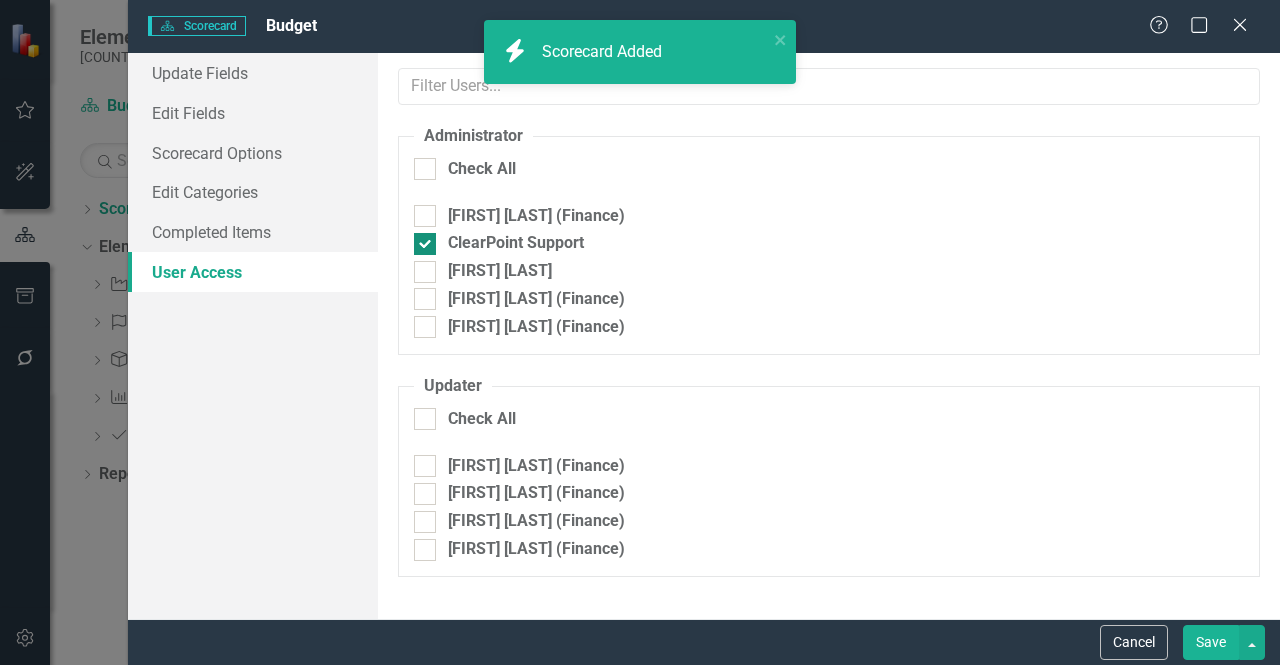 click on "ClearPoint Support" at bounding box center (536, 216) 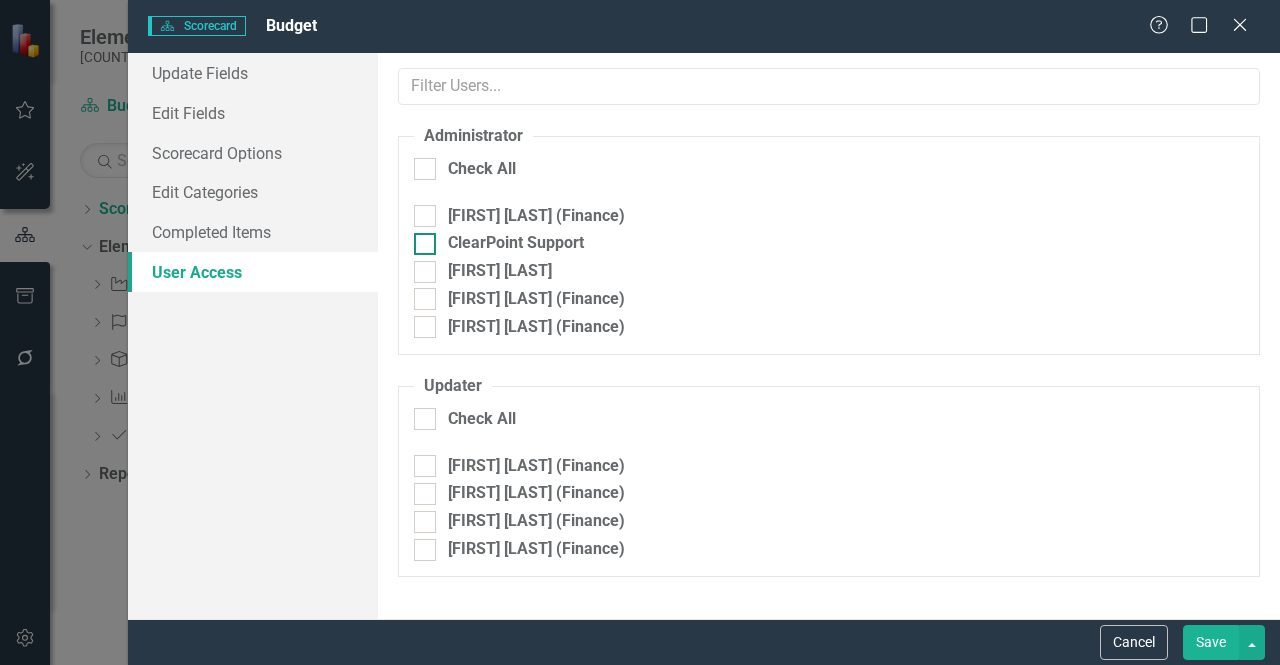 click on "ClearPoint Support" at bounding box center (536, 216) 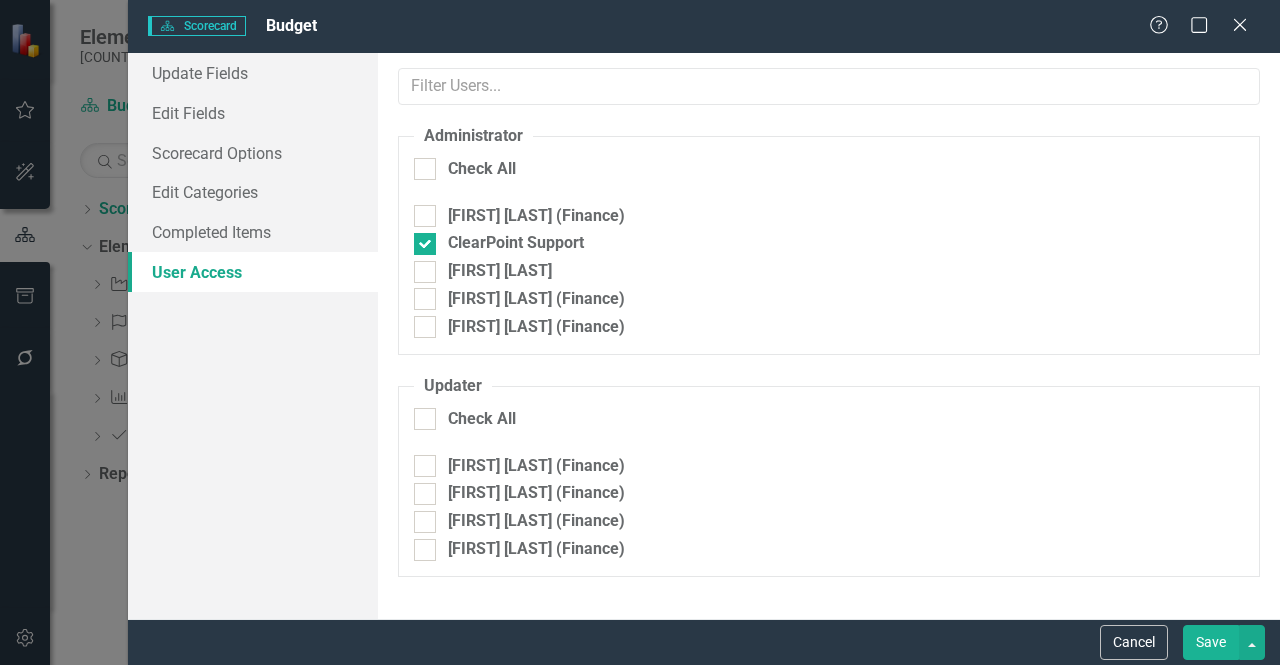 click on "Save" at bounding box center (1211, 642) 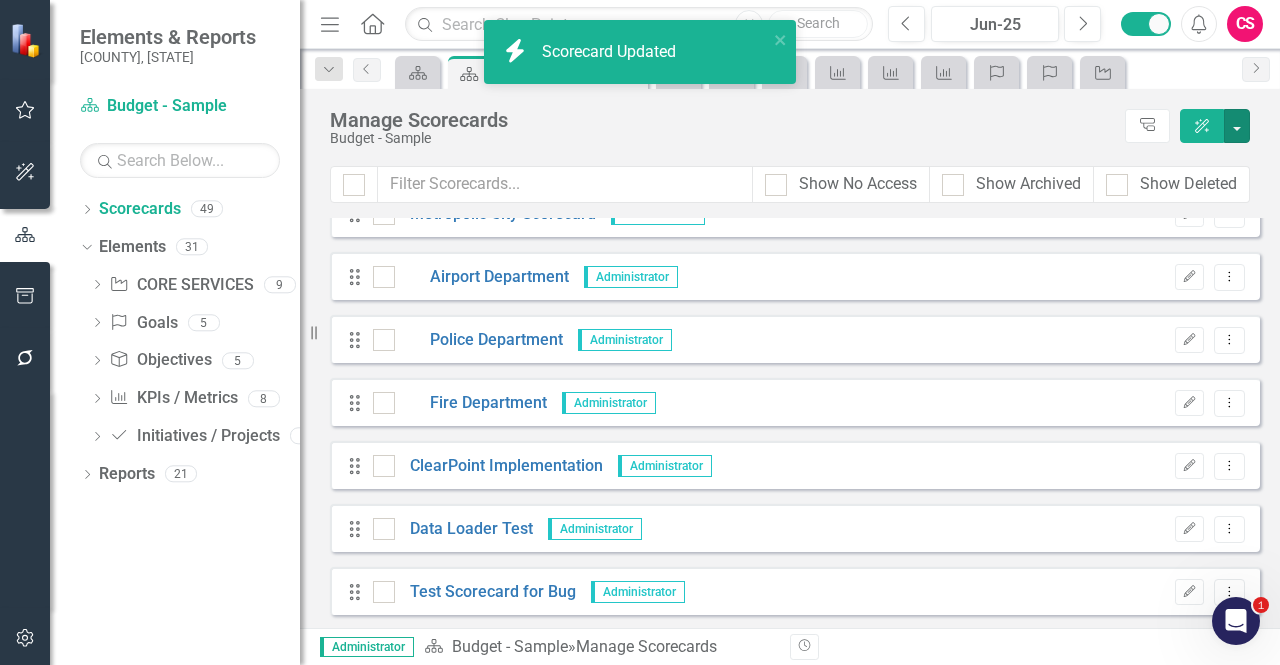 scroll, scrollTop: 2676, scrollLeft: 0, axis: vertical 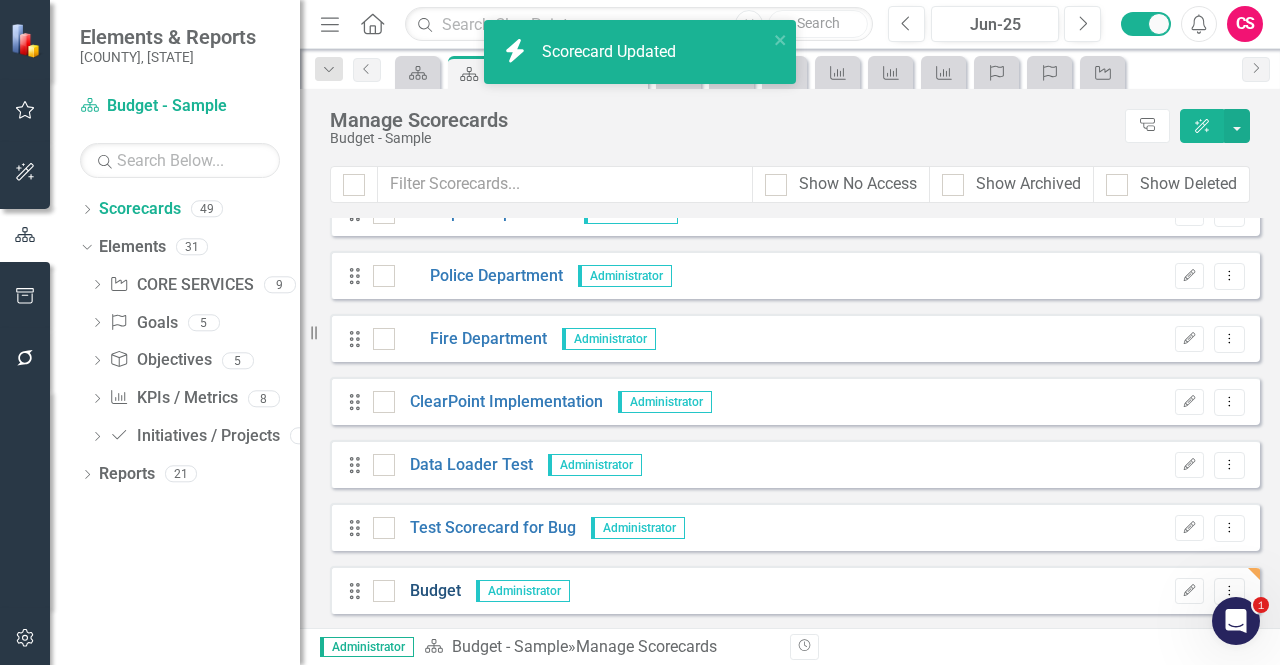 click on "Budget" at bounding box center [428, 591] 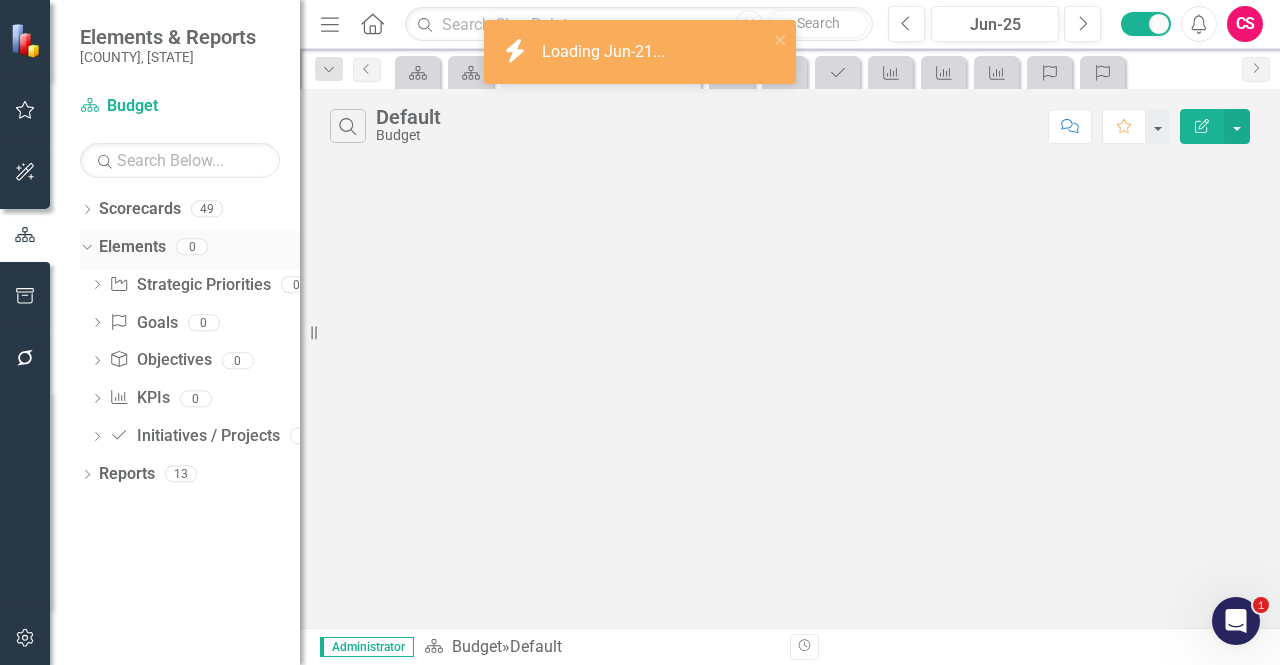 click on "Elements" at bounding box center [132, 247] 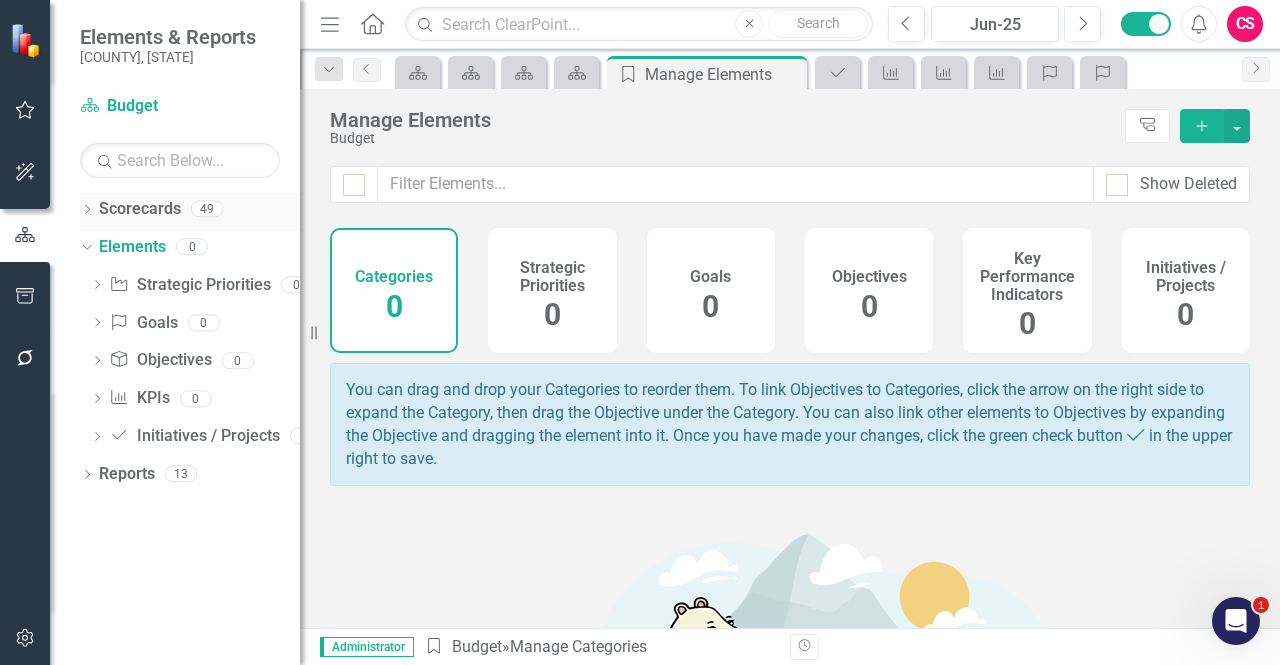 click on "Scorecards" at bounding box center (140, 209) 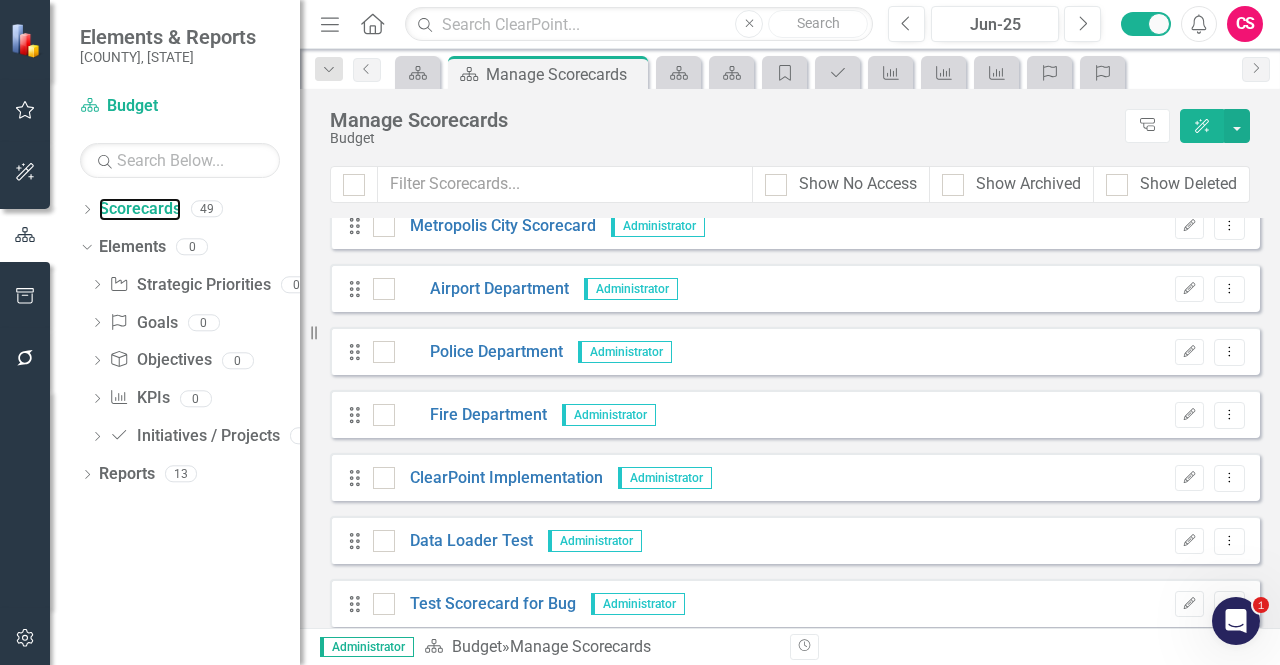 scroll, scrollTop: 2676, scrollLeft: 0, axis: vertical 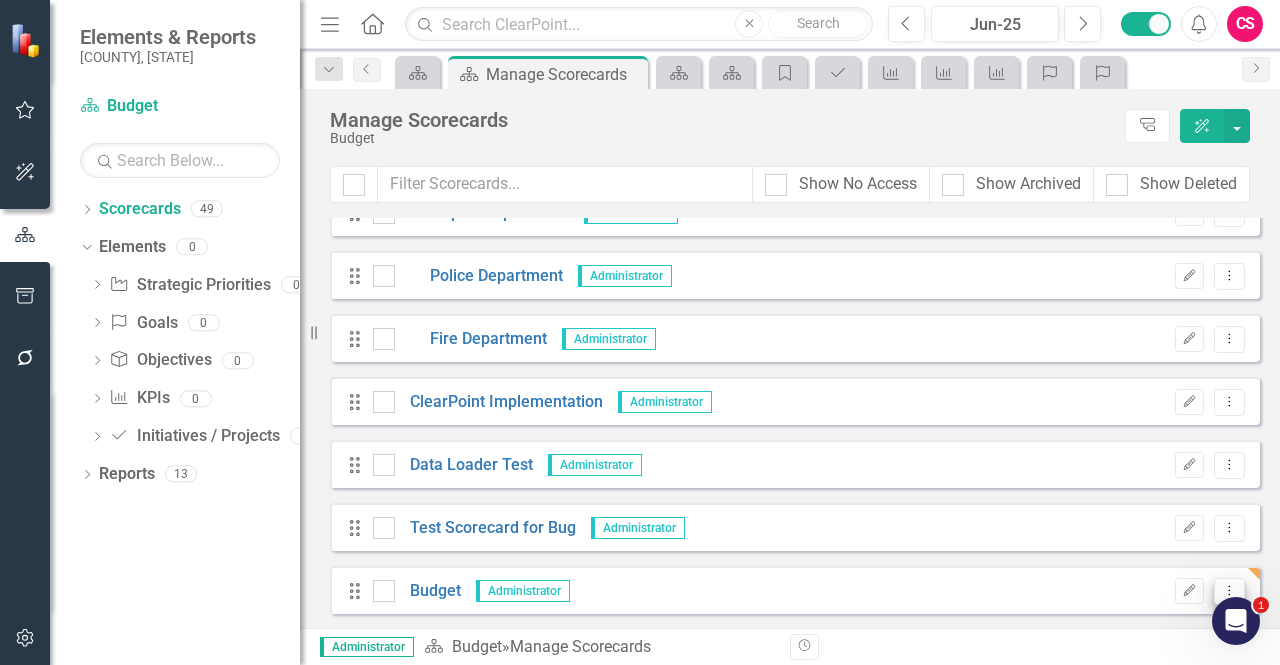 click on "Dropdown Menu" at bounding box center (1229, 591) 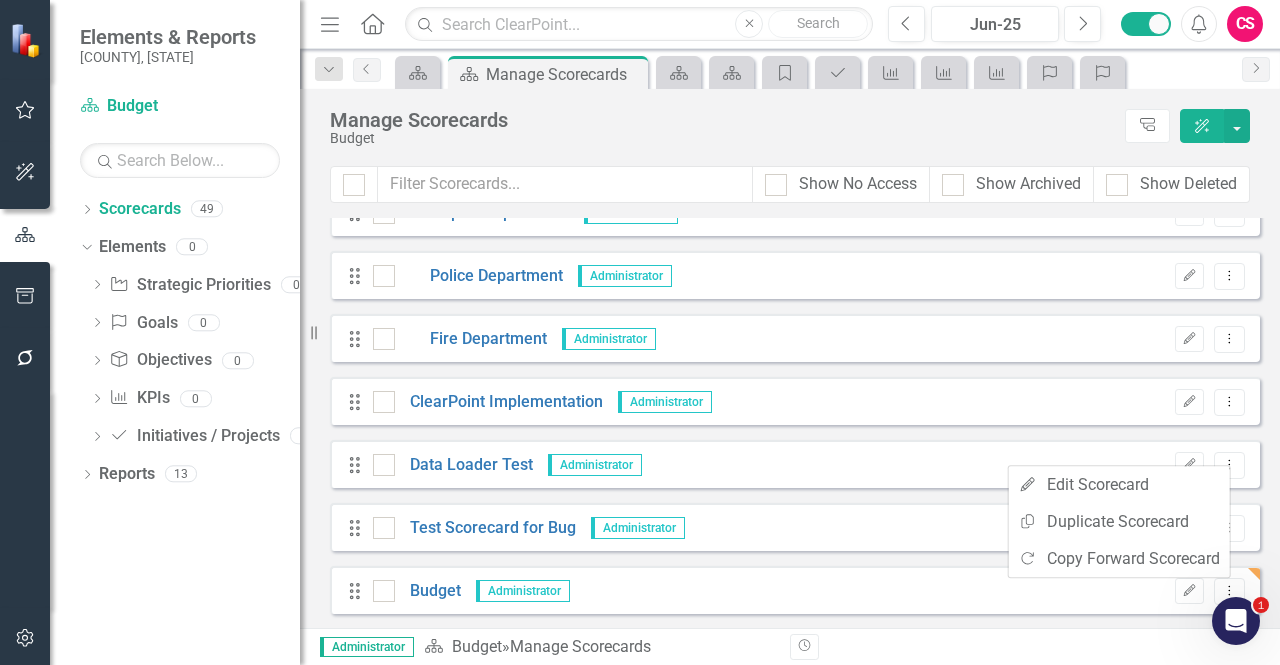 click on "Drag Budget Administrator Edit Dropdown Menu" at bounding box center (795, 590) 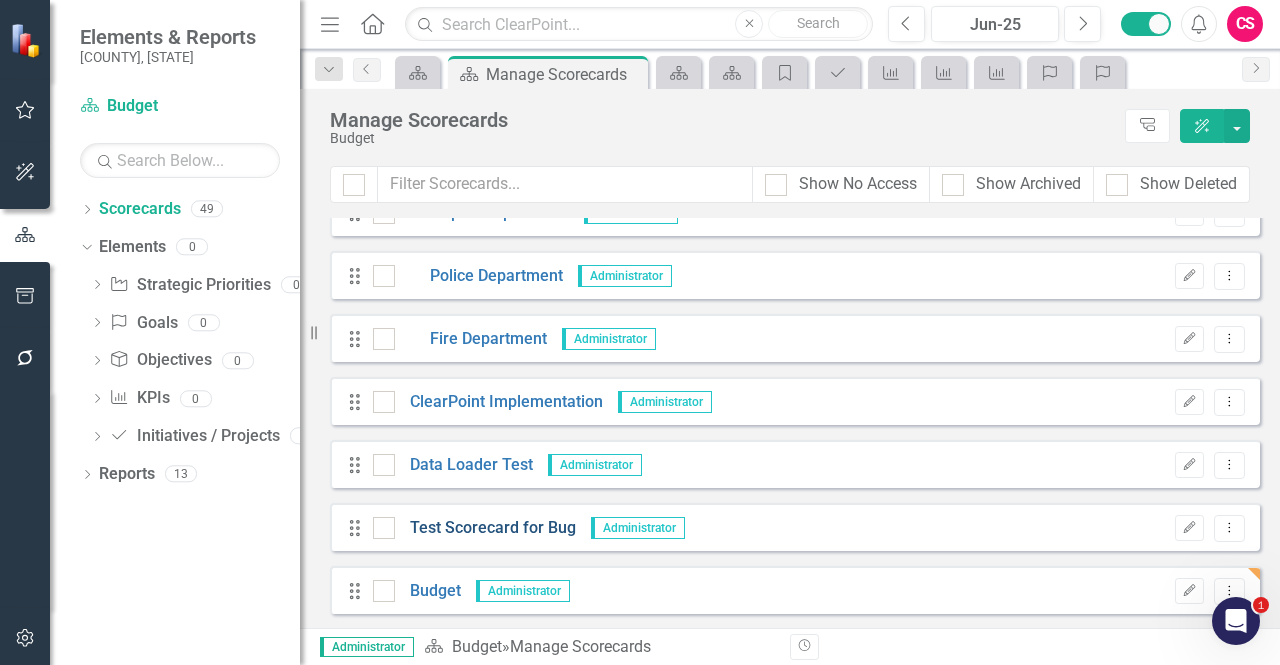 click on "Test Scorecard for Bug" at bounding box center [485, 528] 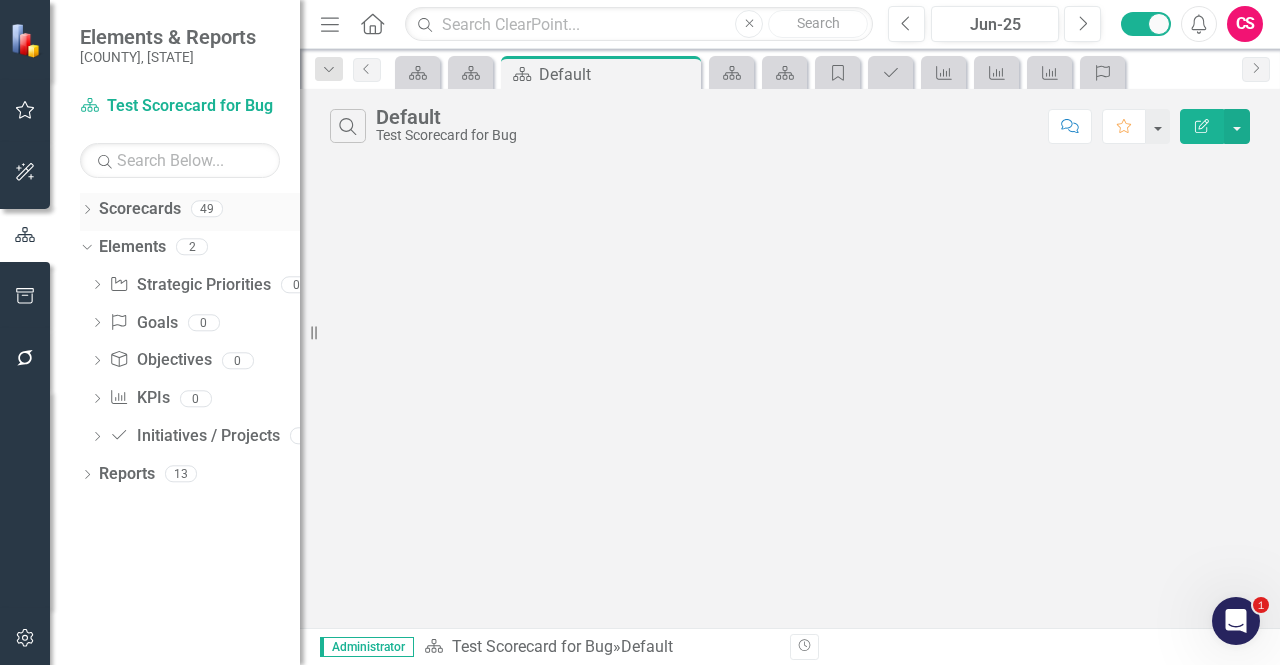 click on "Scorecards" at bounding box center [140, 209] 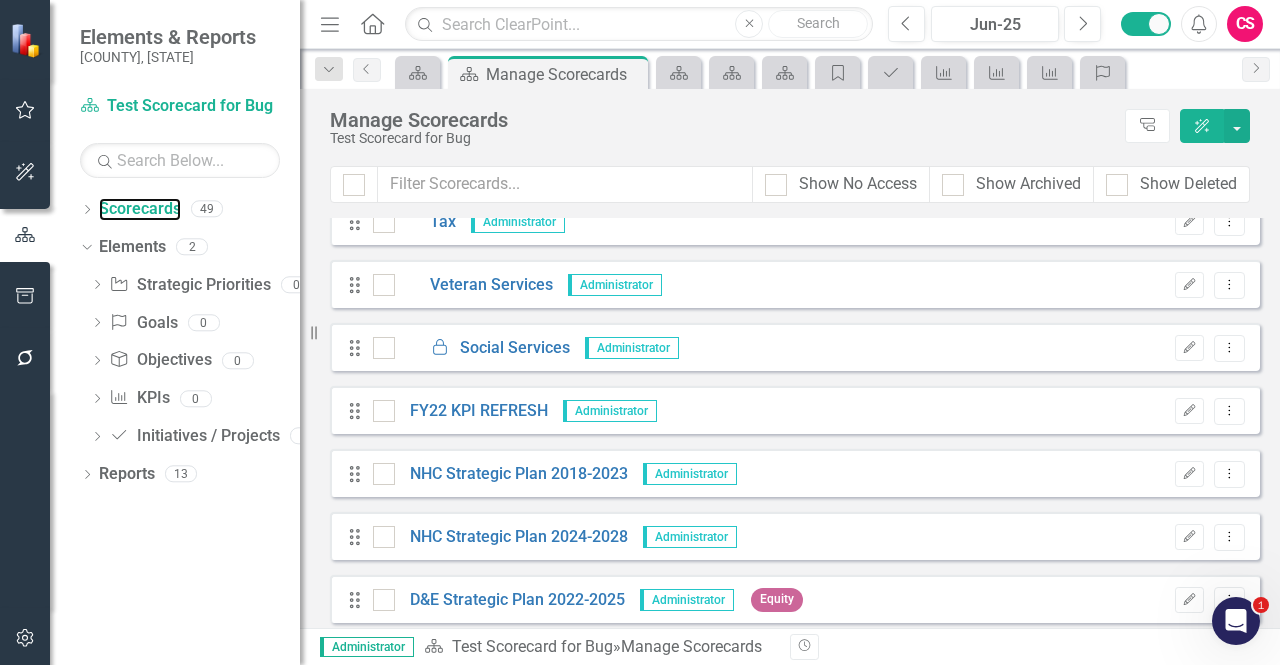 scroll, scrollTop: 2676, scrollLeft: 0, axis: vertical 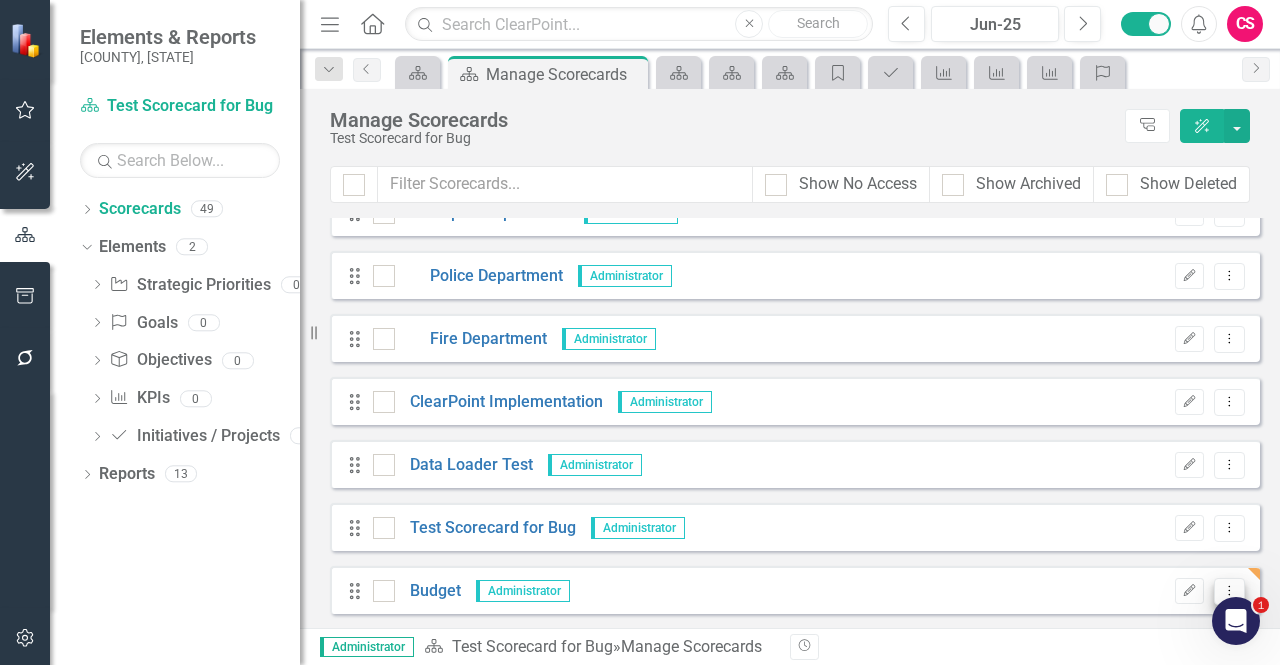 click on "Dropdown Menu" at bounding box center (1229, 590) 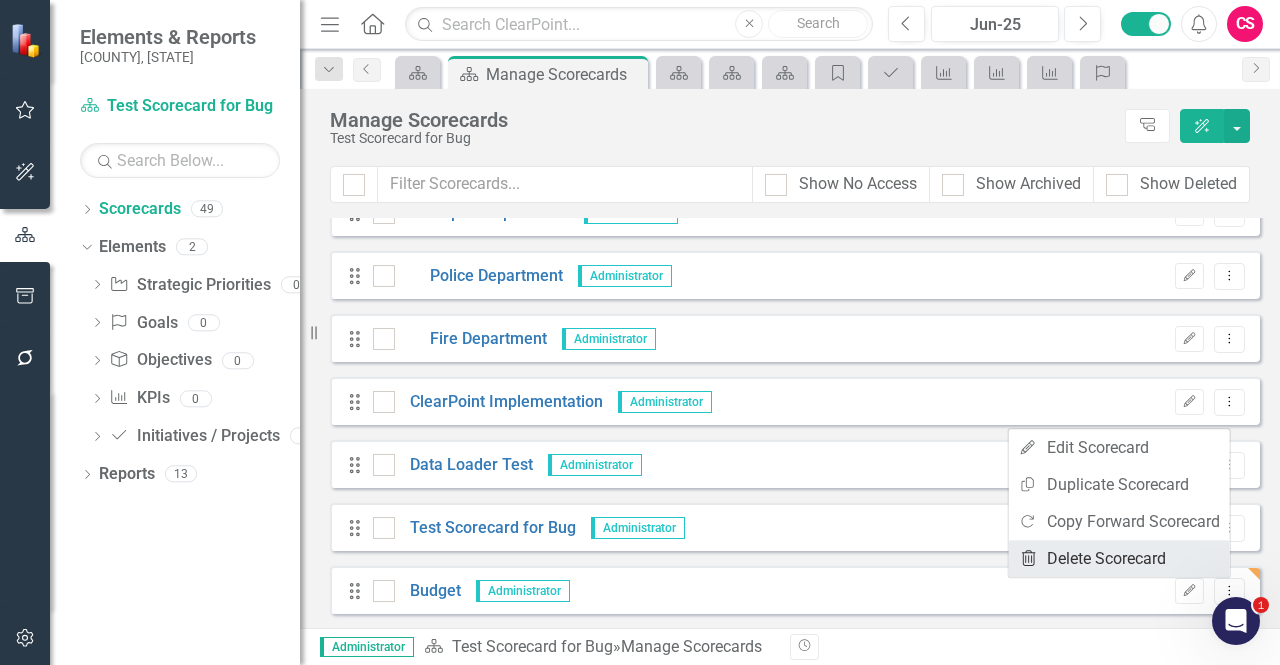 click on "Trash Delete Scorecard" at bounding box center (1119, 558) 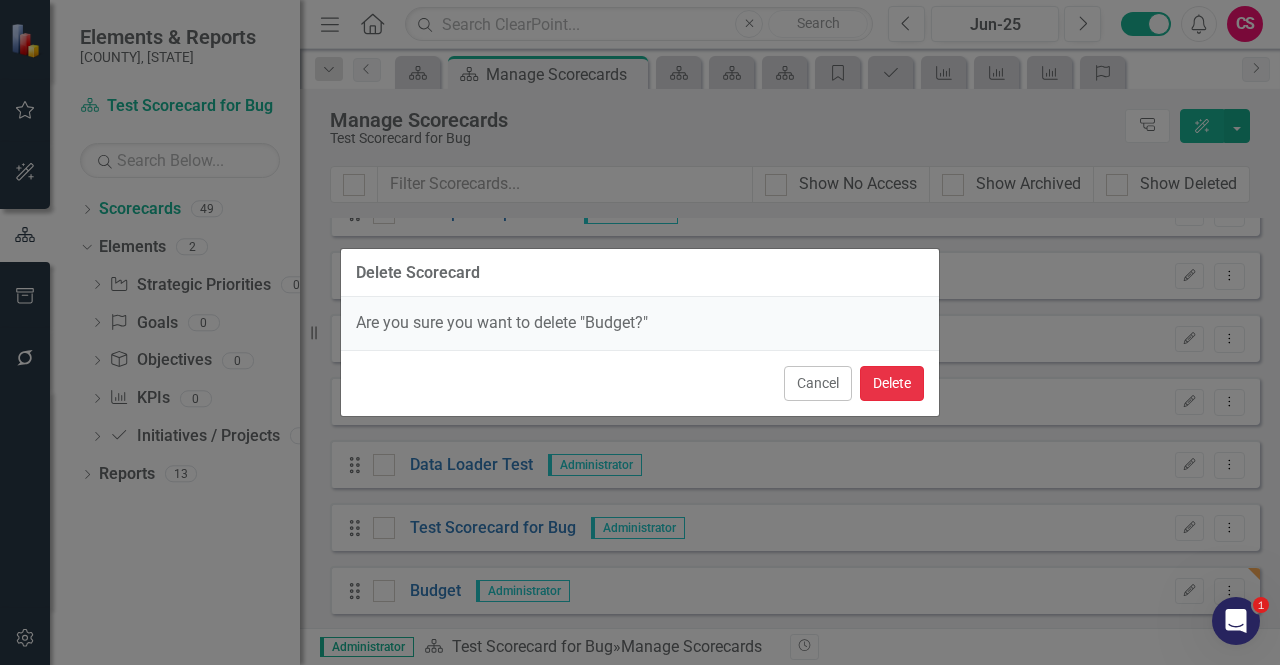 click on "Delete" at bounding box center [892, 383] 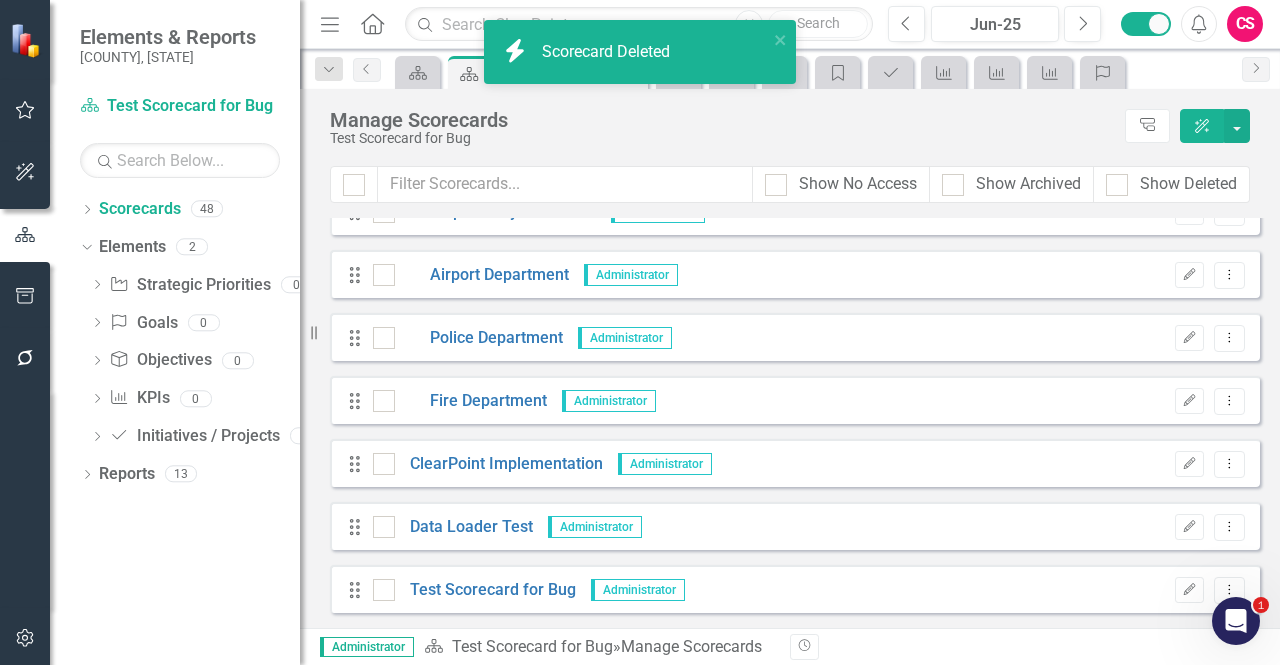 scroll, scrollTop: 2612, scrollLeft: 0, axis: vertical 